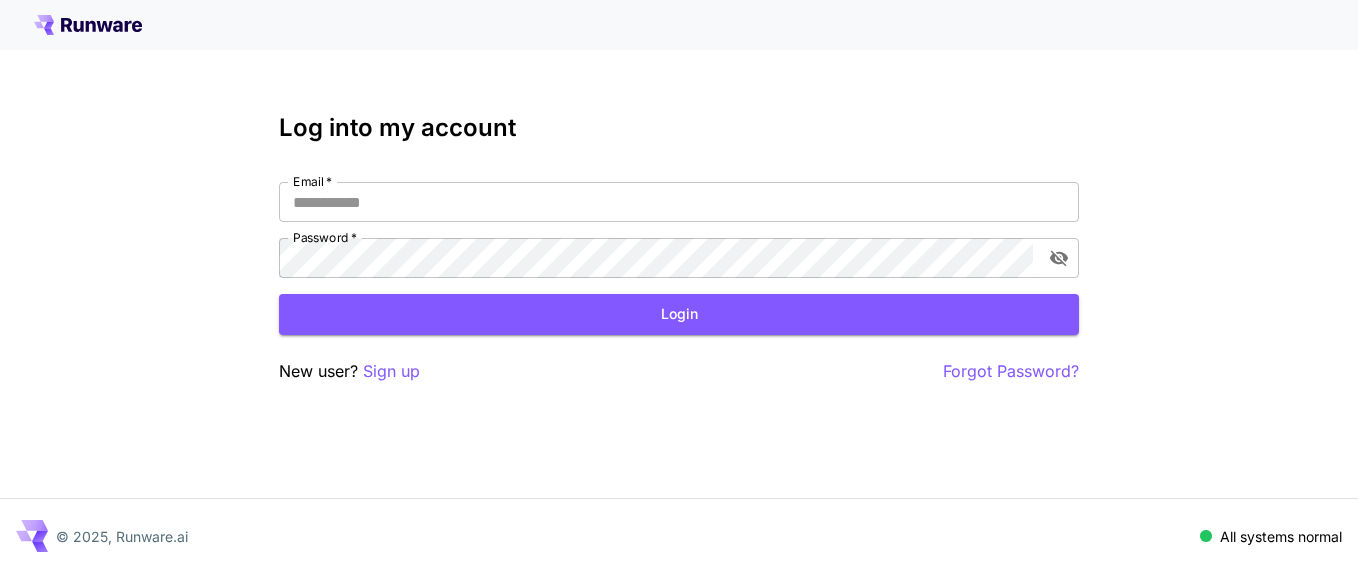 scroll, scrollTop: 0, scrollLeft: 0, axis: both 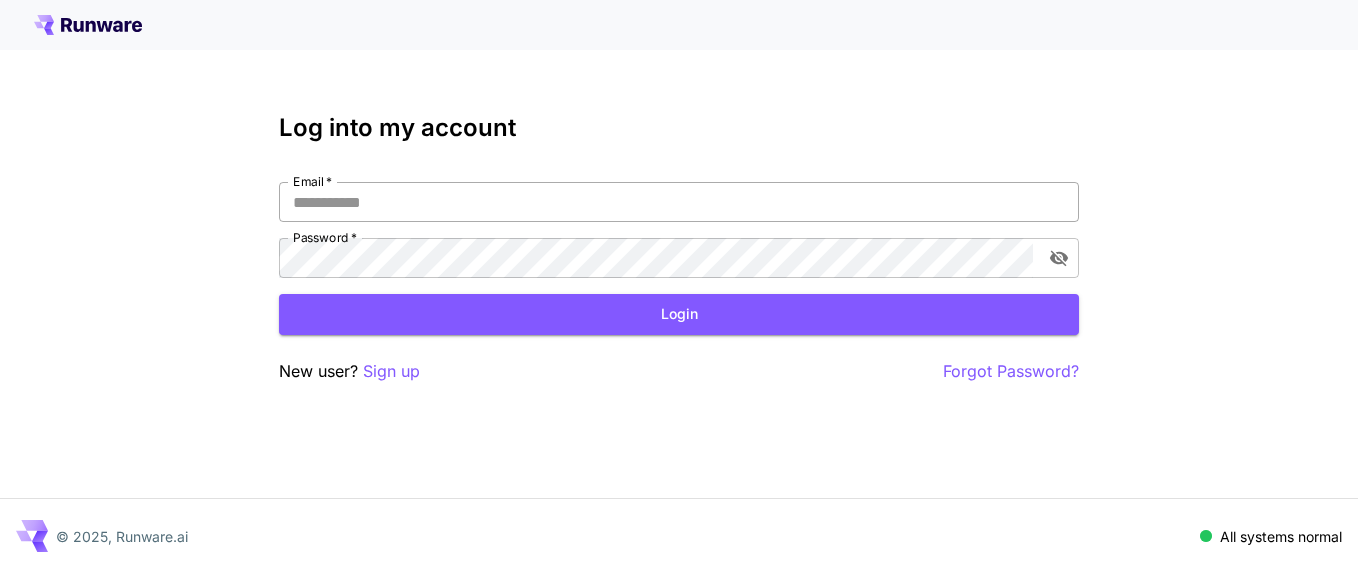 drag, startPoint x: 0, startPoint y: 0, endPoint x: 378, endPoint y: 211, distance: 432.90298 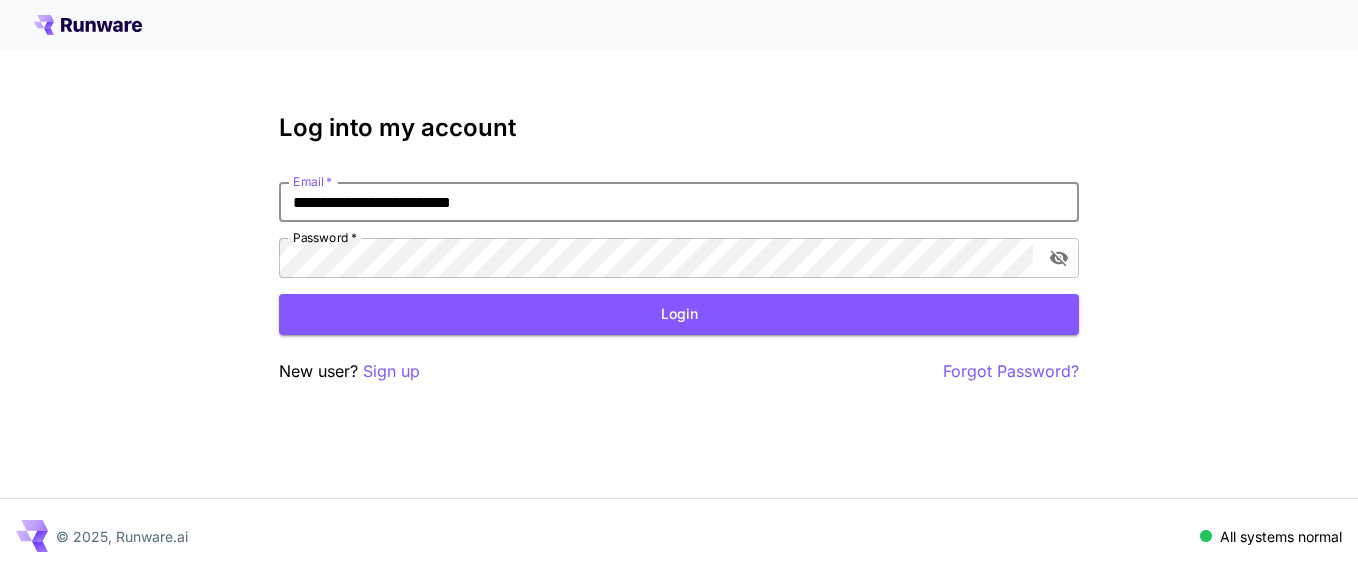 type on "**********" 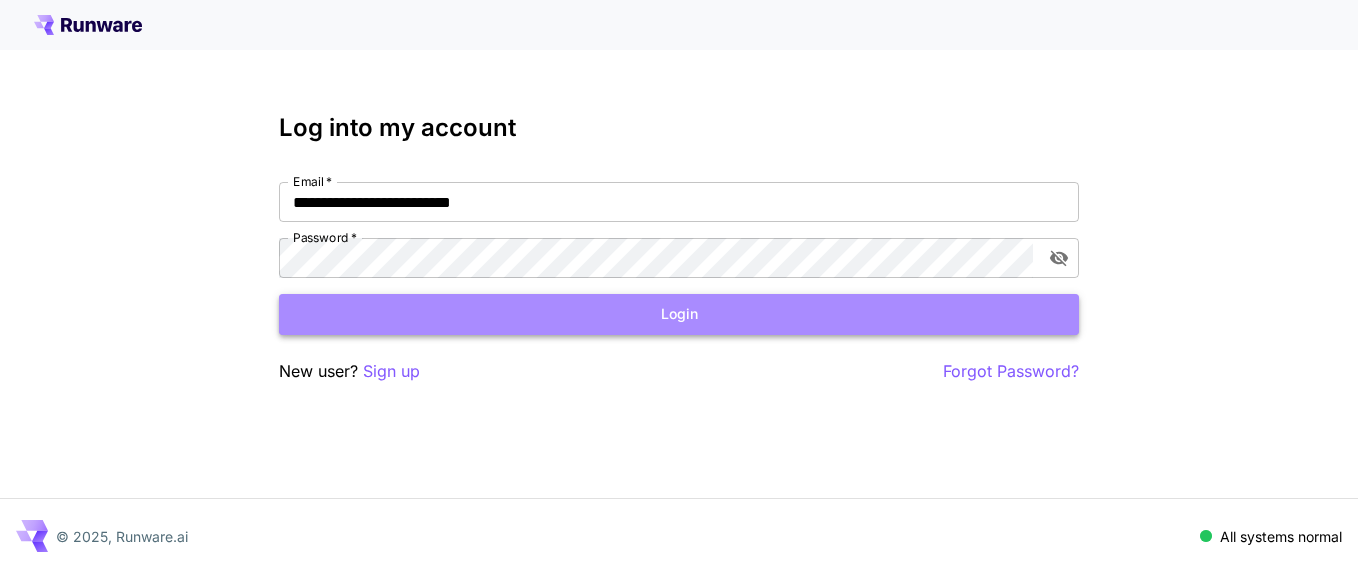 click on "Login" at bounding box center (679, 314) 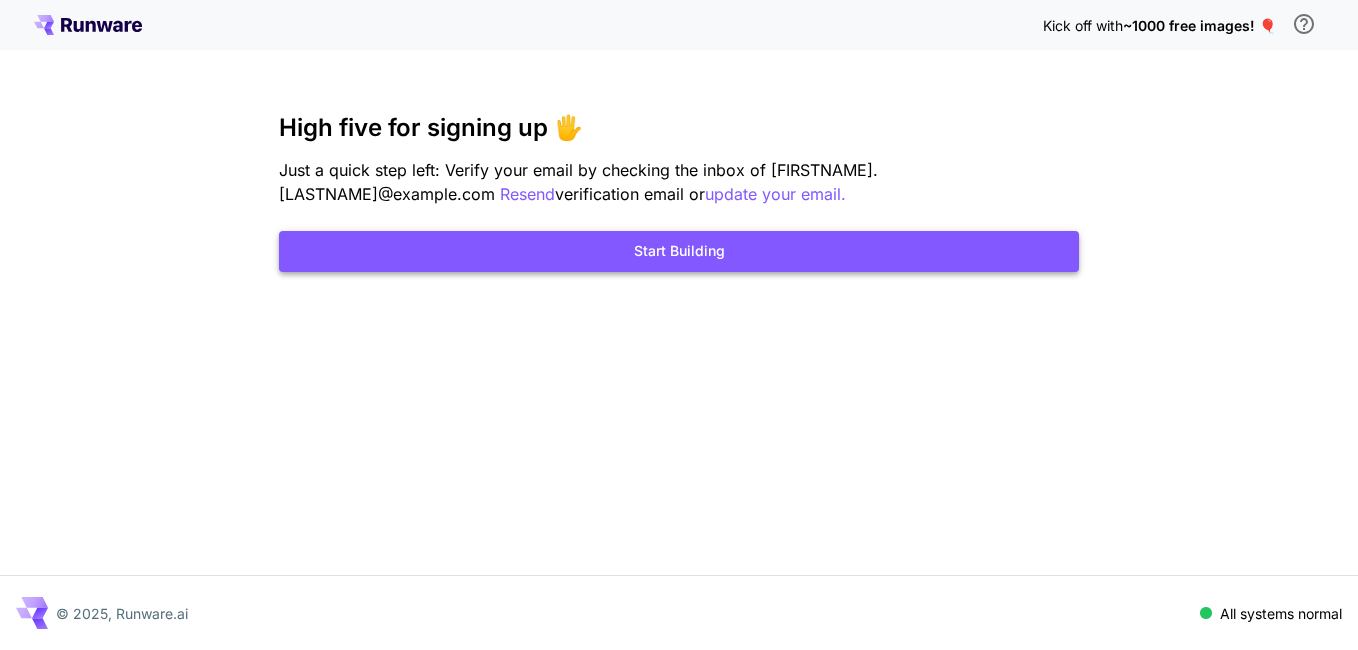 click on "Start Building" at bounding box center [679, 251] 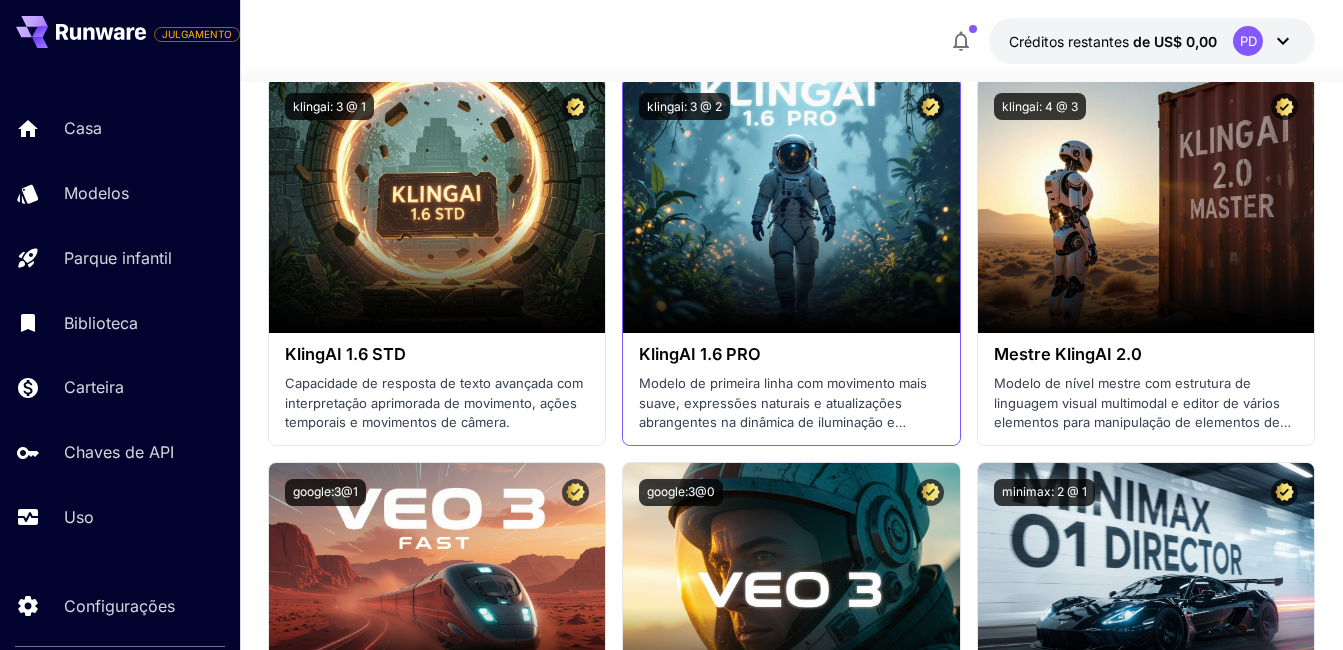 scroll, scrollTop: 1900, scrollLeft: 0, axis: vertical 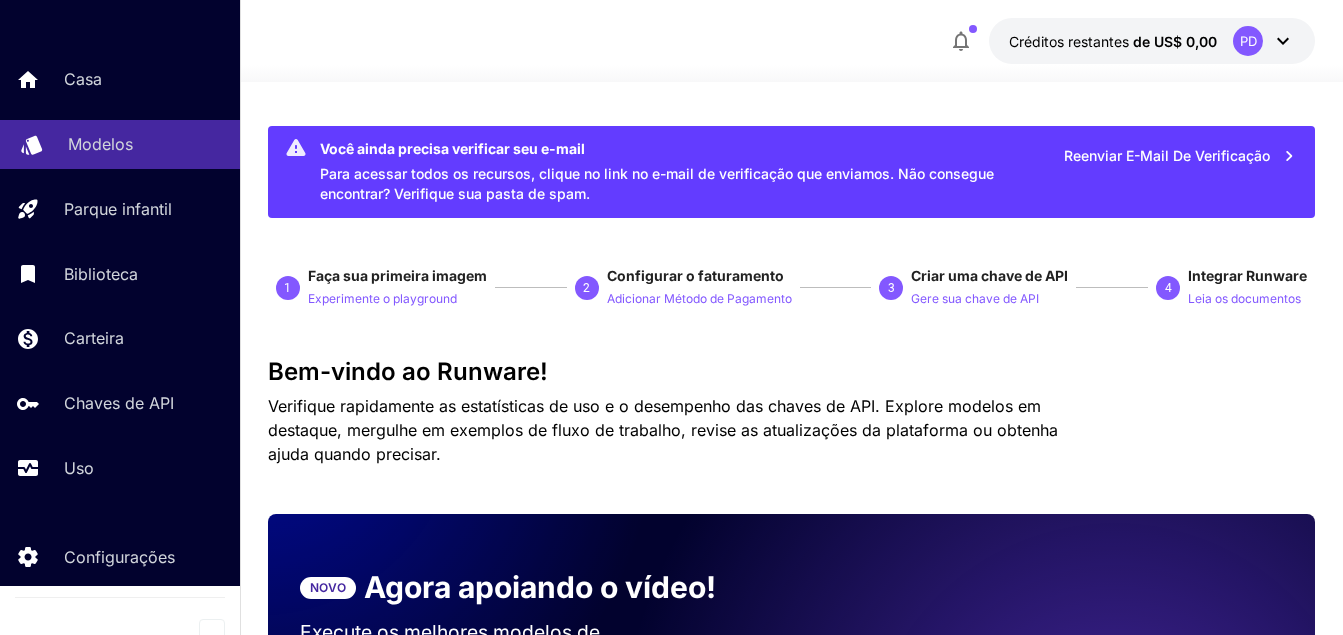 click on "Modelos" at bounding box center [120, 144] 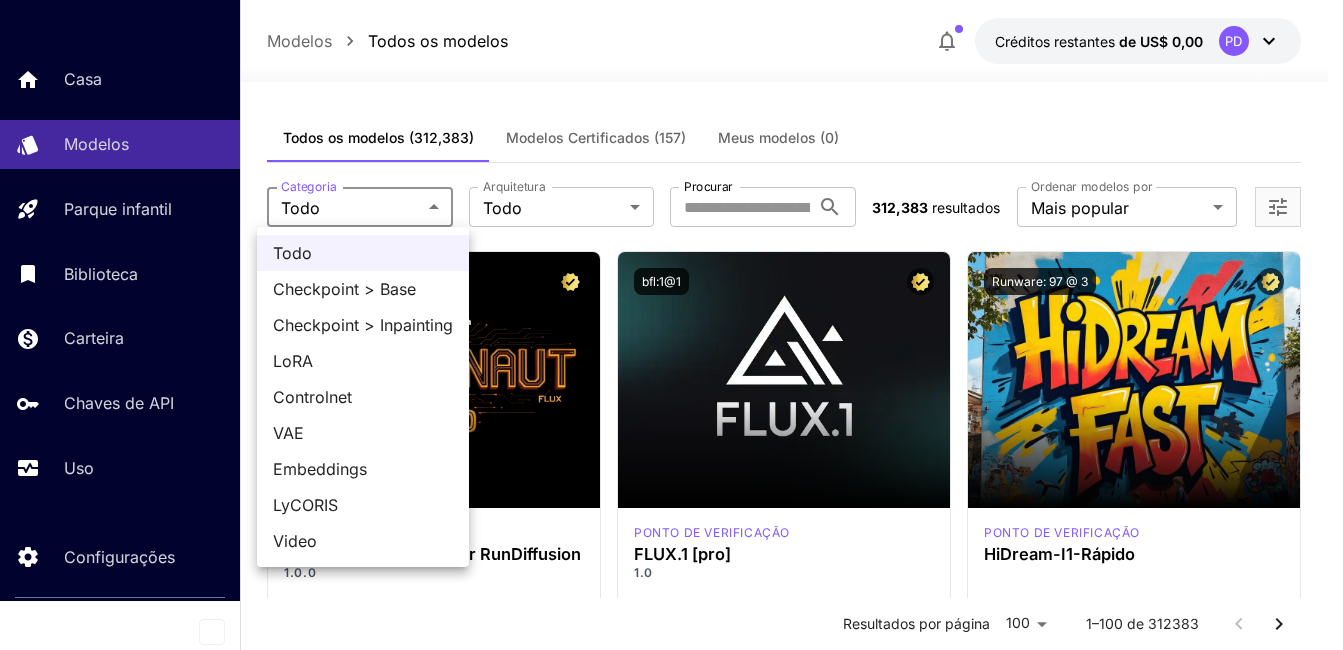 click on "**********" at bounding box center [671, 13225] 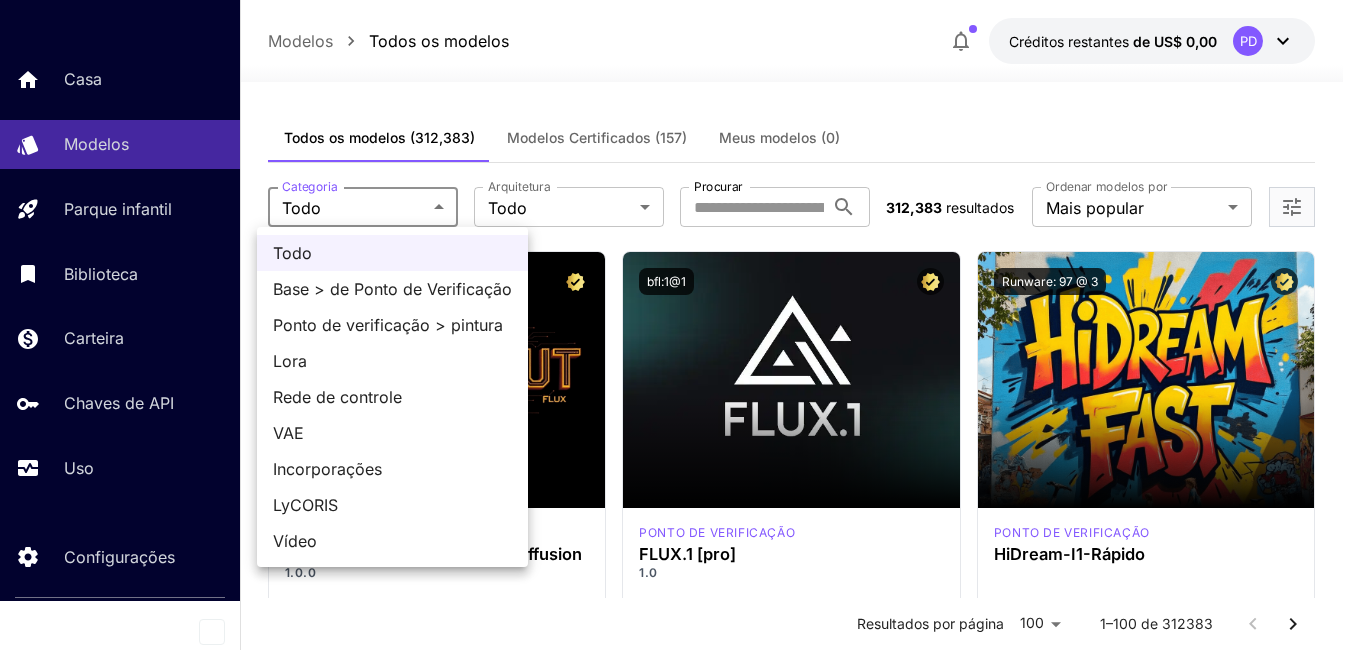 click at bounding box center [679, 325] 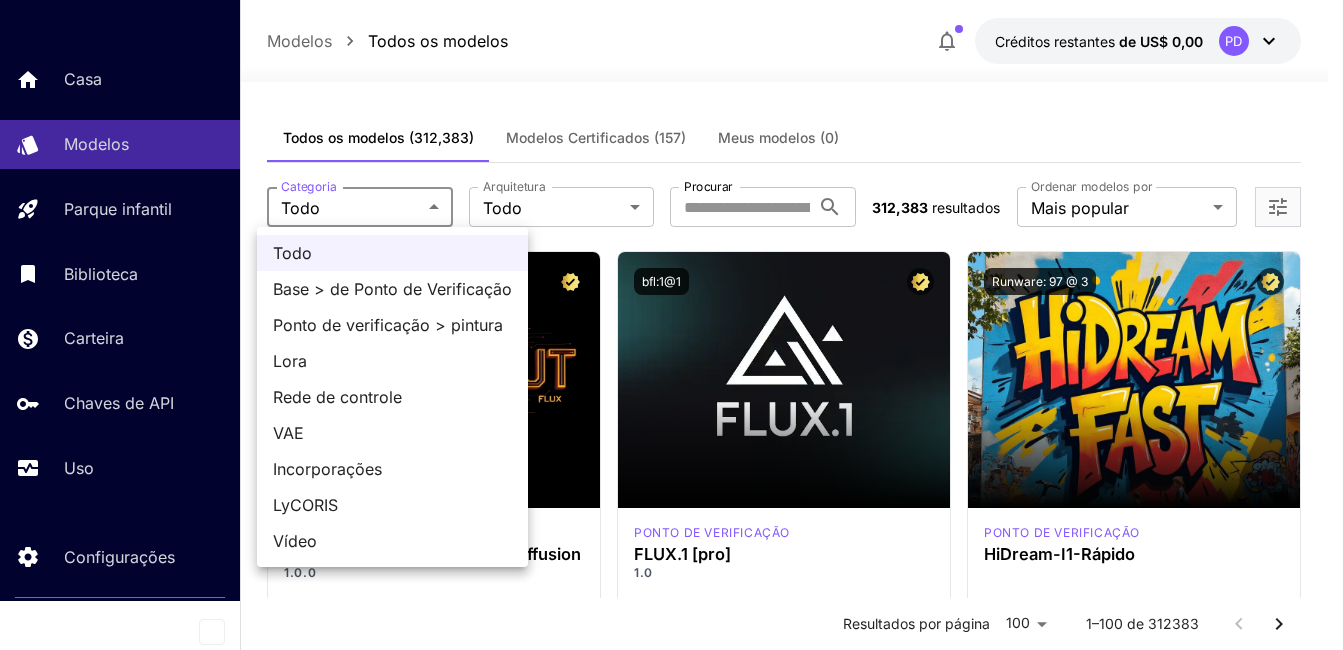 click on "**********" at bounding box center (671, 13225) 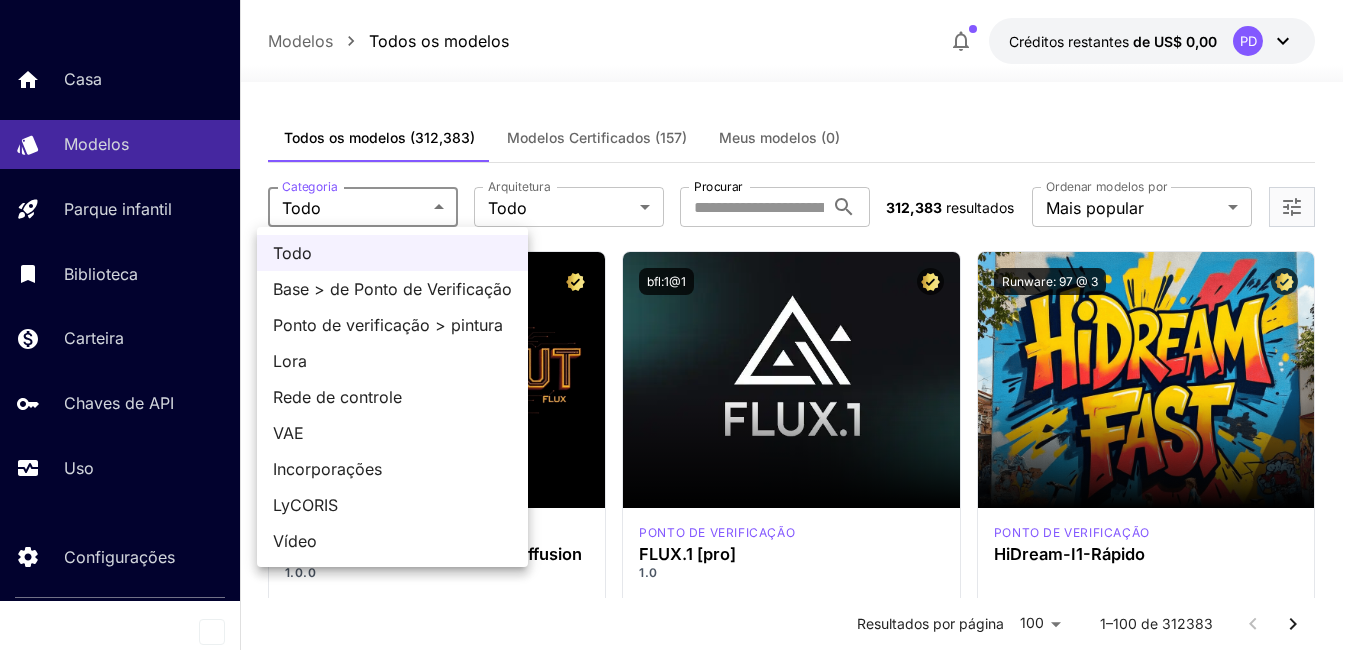 click at bounding box center (679, 325) 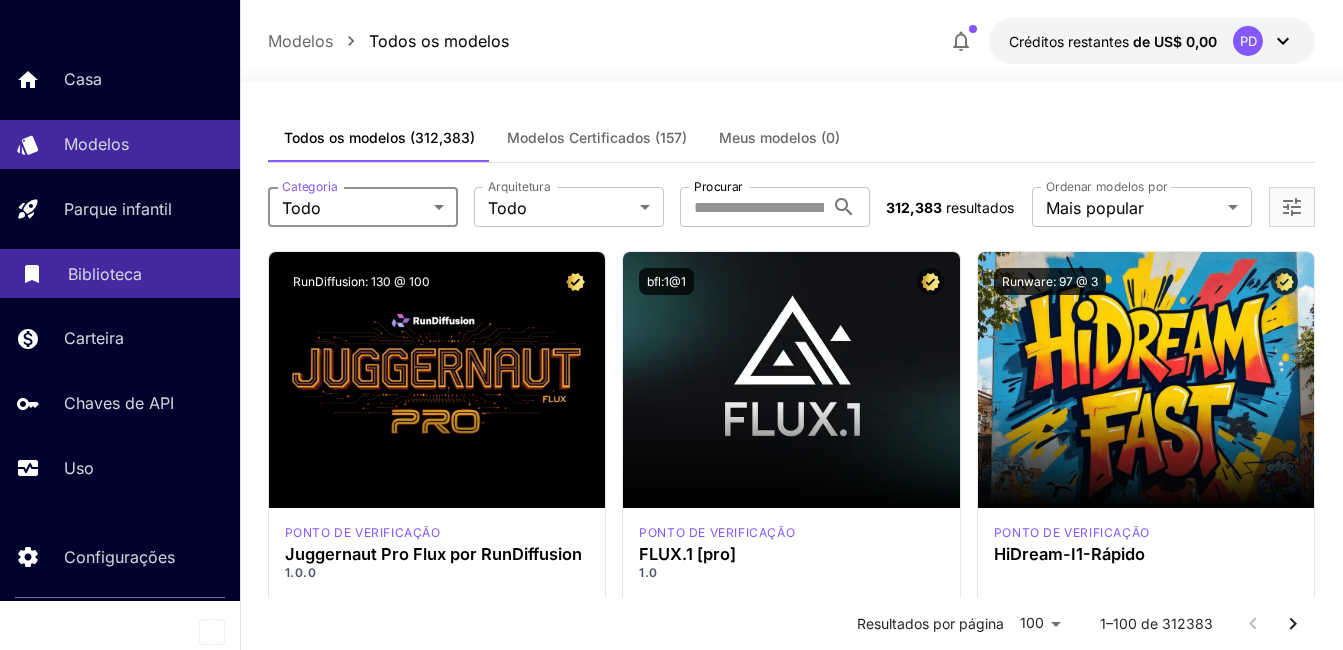 click on "Biblioteca" at bounding box center [120, 273] 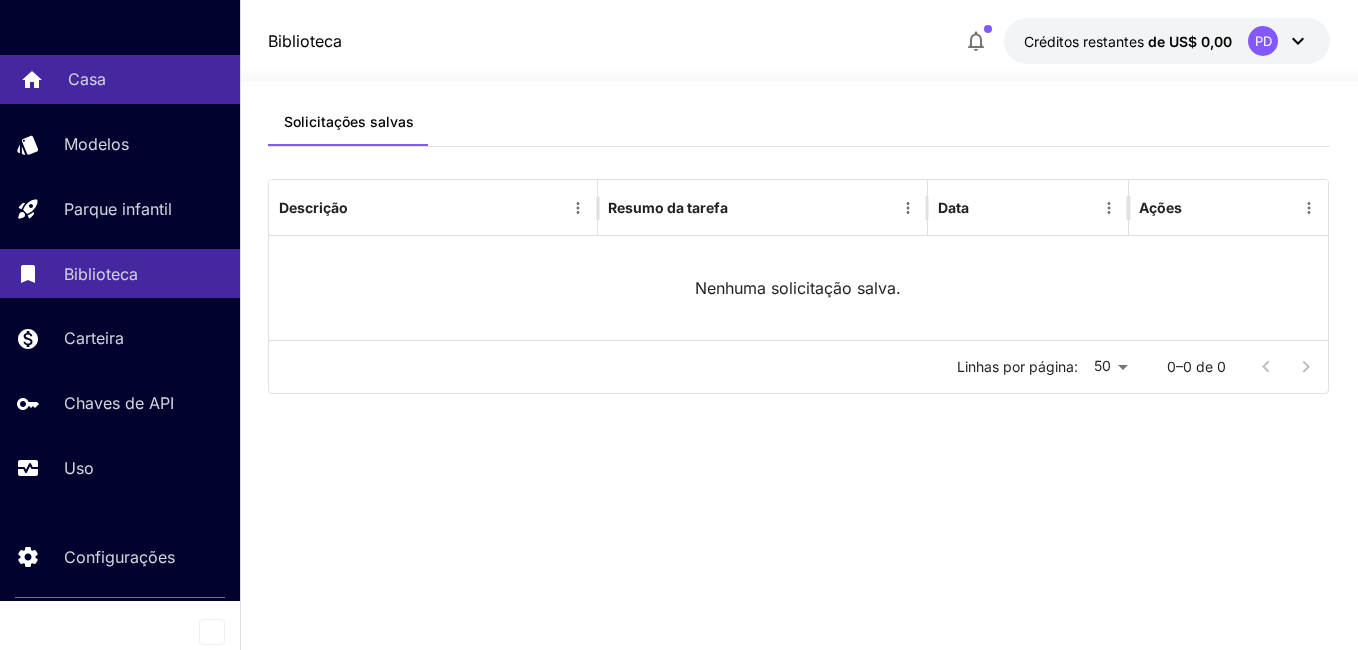 click on "Casa" at bounding box center (120, 79) 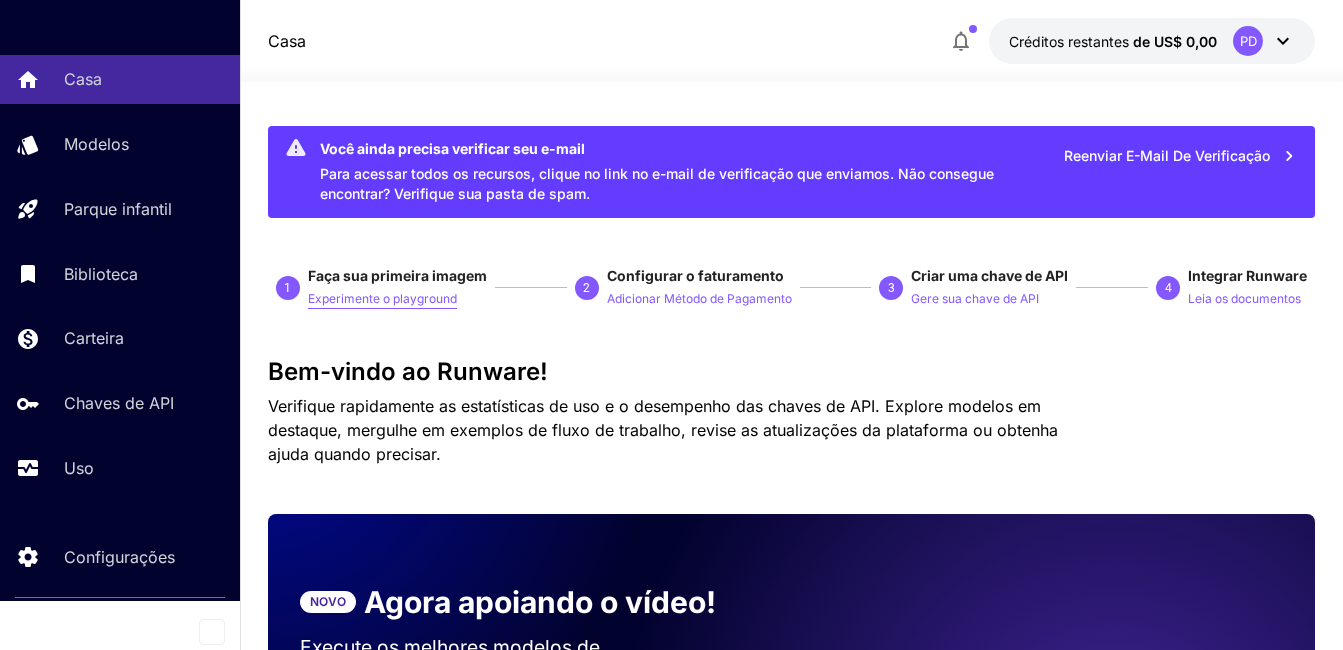 click on "Experimente o playground" at bounding box center (382, 299) 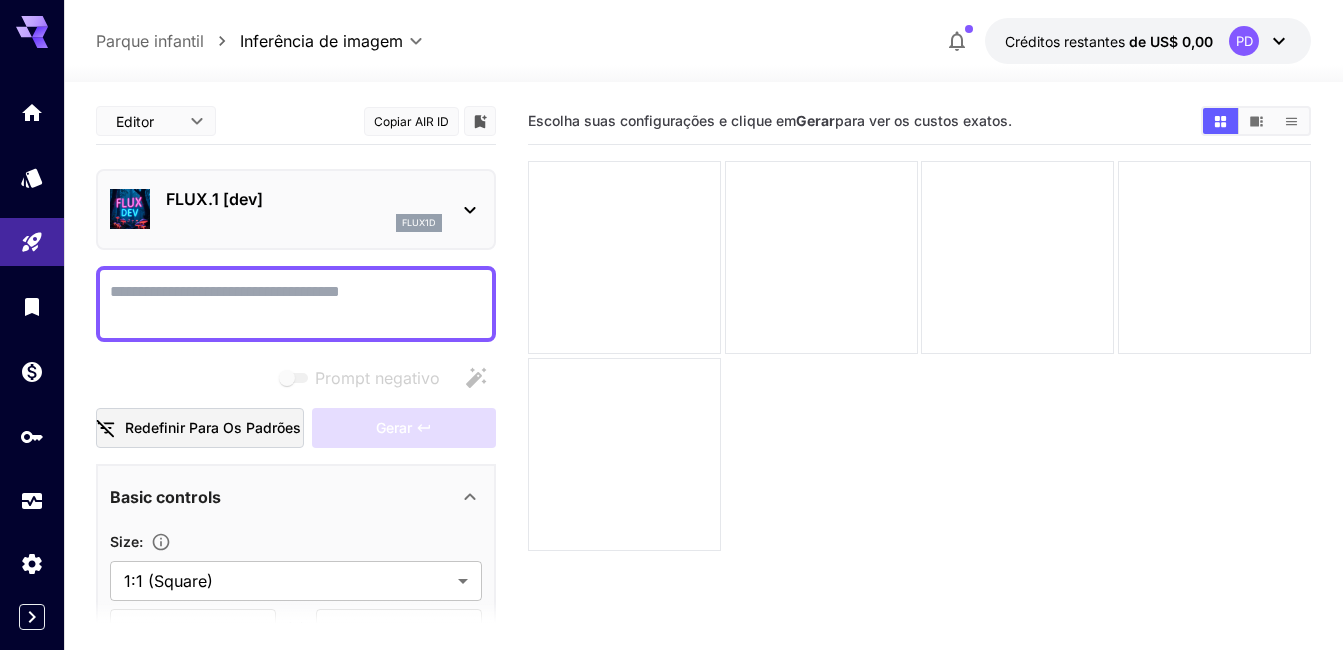 scroll, scrollTop: 0, scrollLeft: 0, axis: both 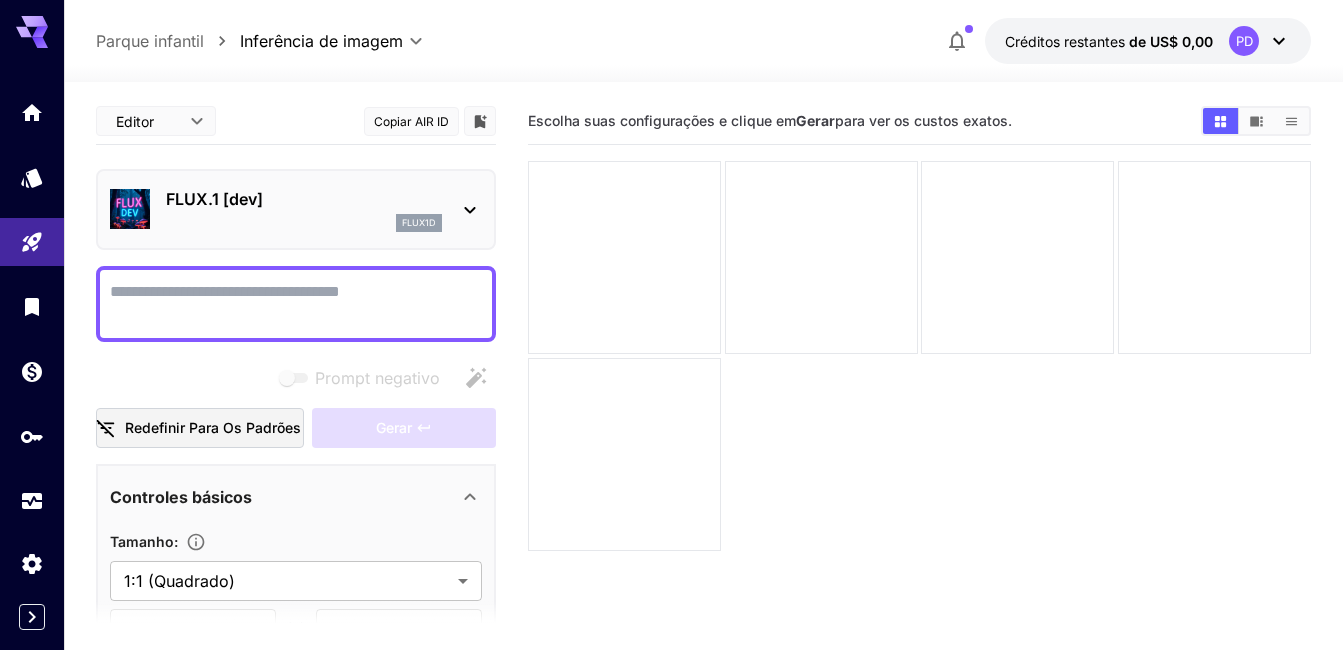 click on "Prompt negativo" at bounding box center [296, 304] 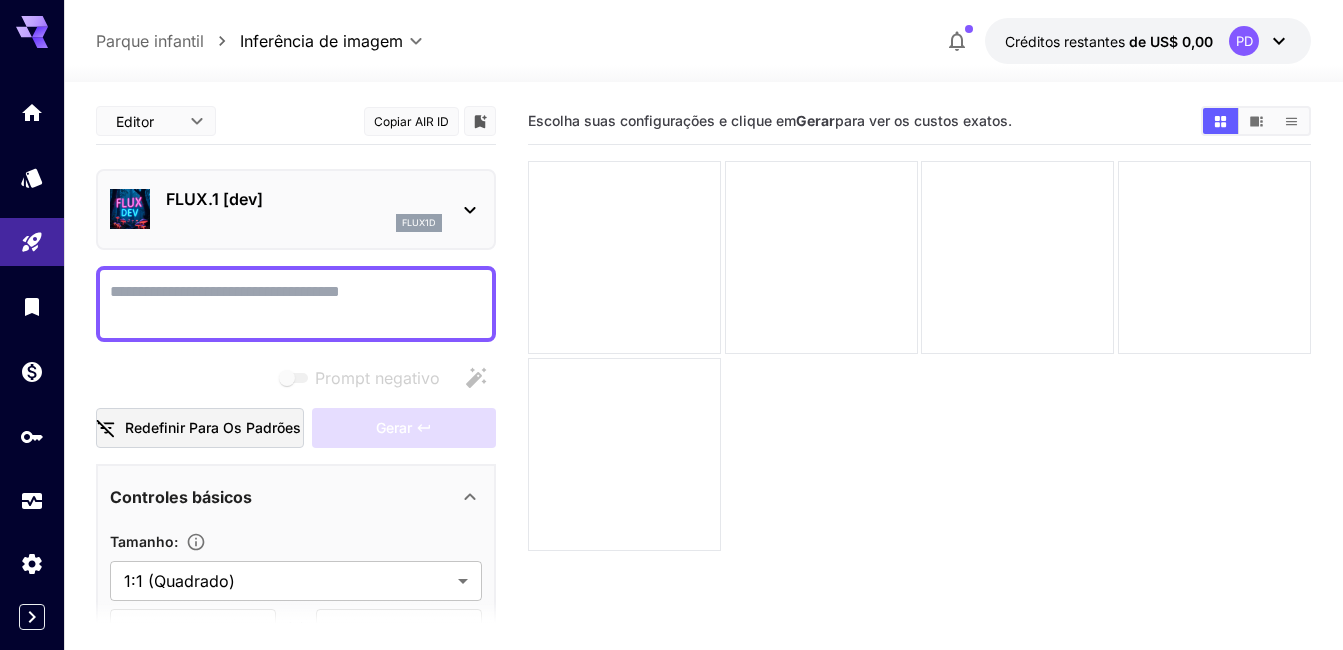 type on "**********" 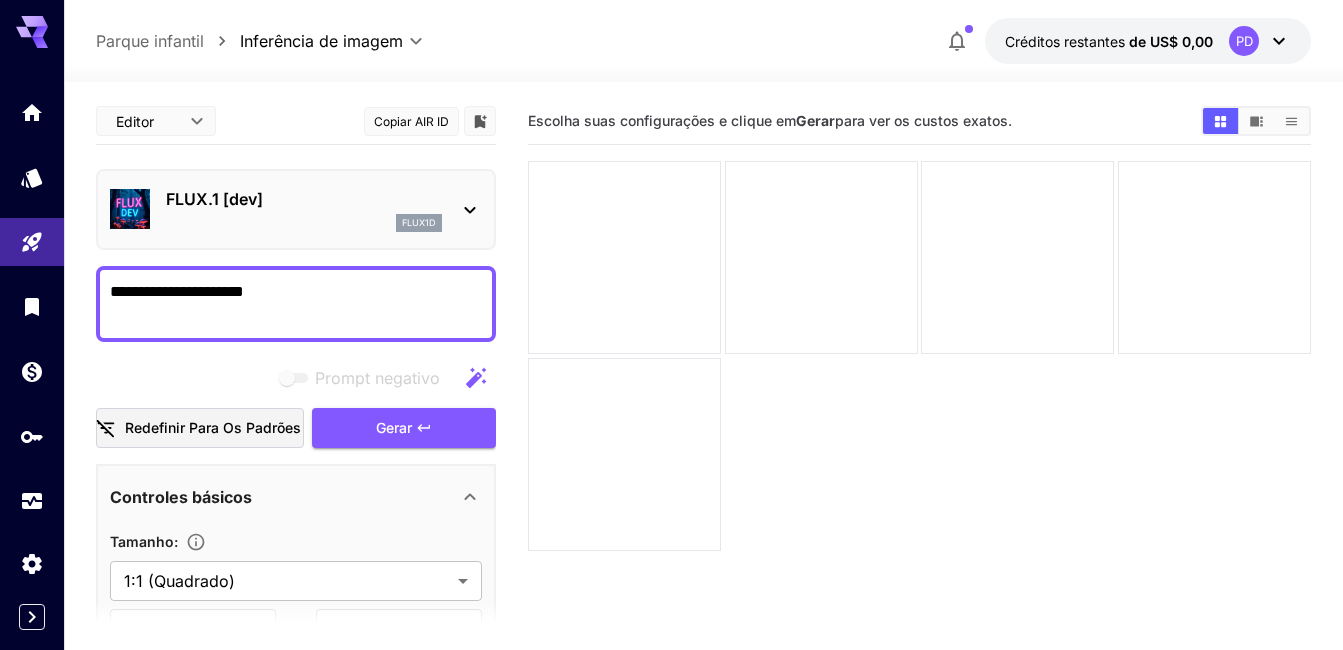 drag, startPoint x: 431, startPoint y: 292, endPoint x: 91, endPoint y: 282, distance: 340.14703 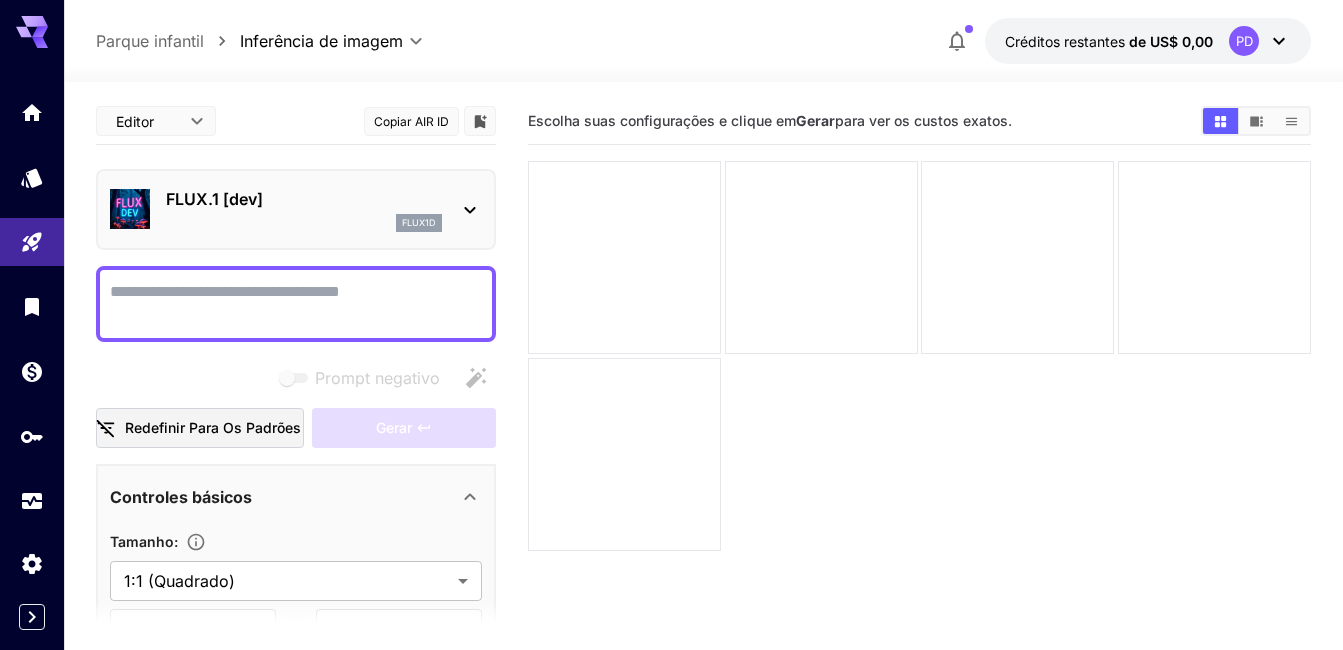 click on "Prompt negativo" at bounding box center [296, 304] 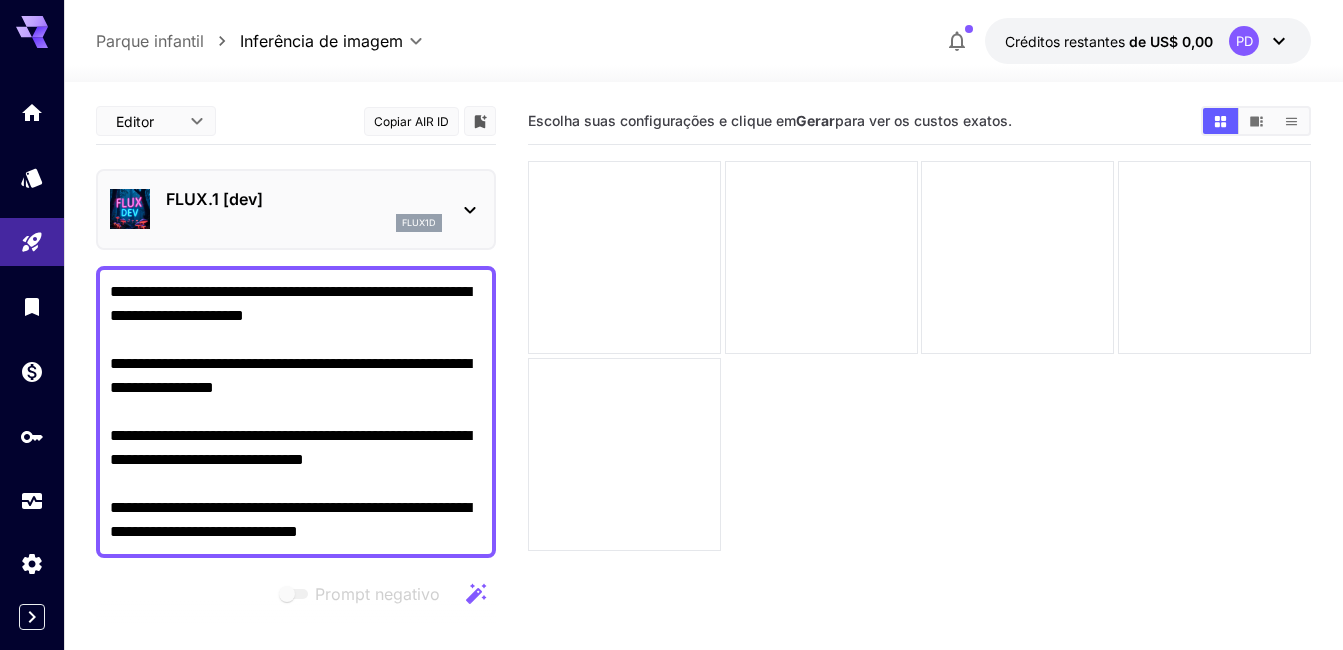 click on "**********" at bounding box center [296, 412] 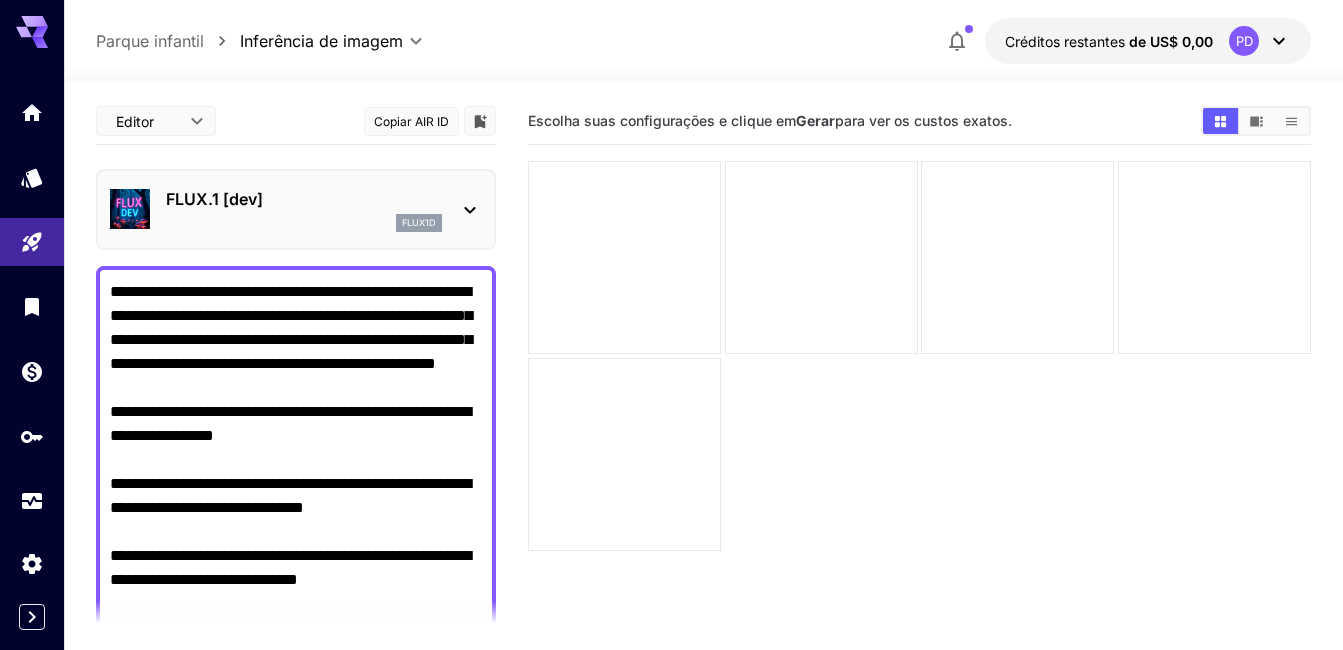 click on "**********" at bounding box center [296, 460] 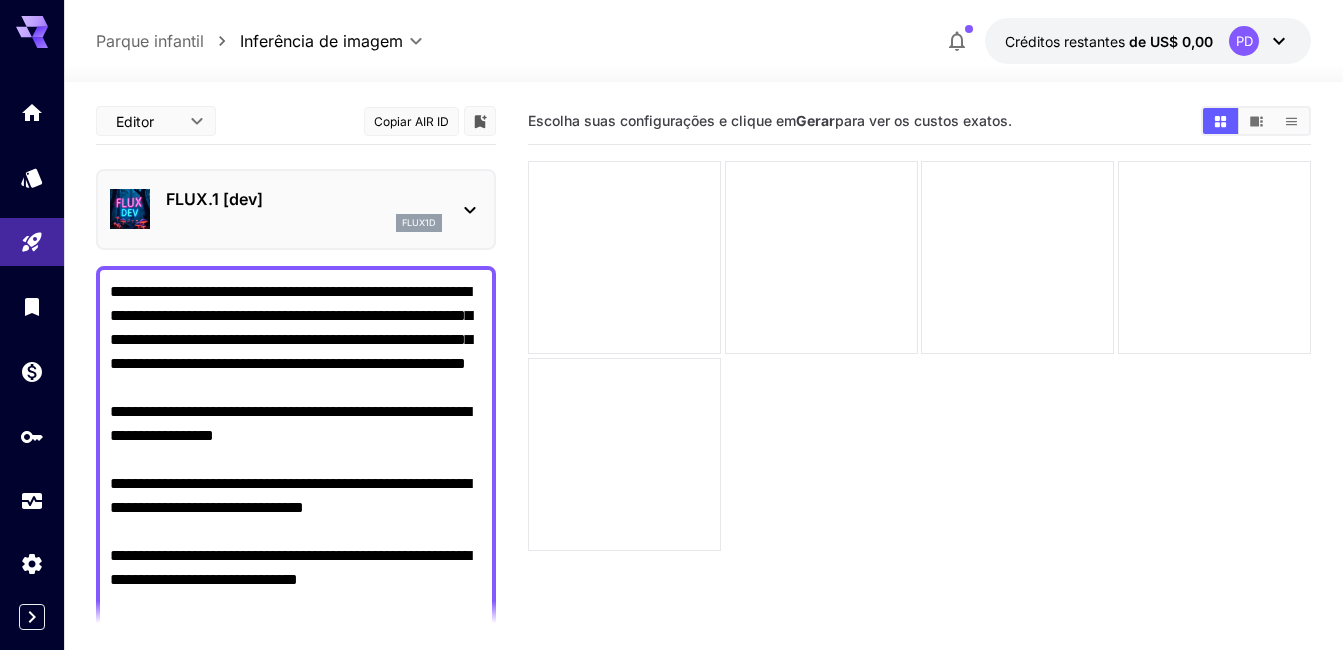 click on "**********" at bounding box center (296, 460) 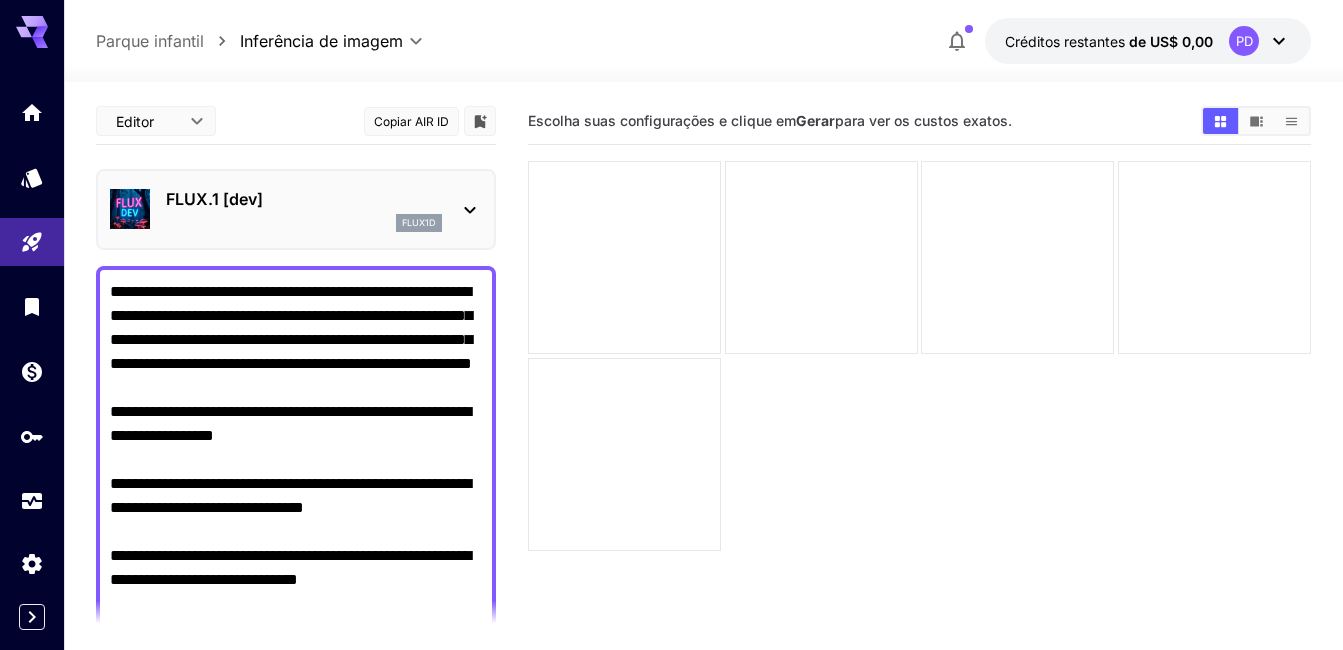 click on "**********" at bounding box center (296, 460) 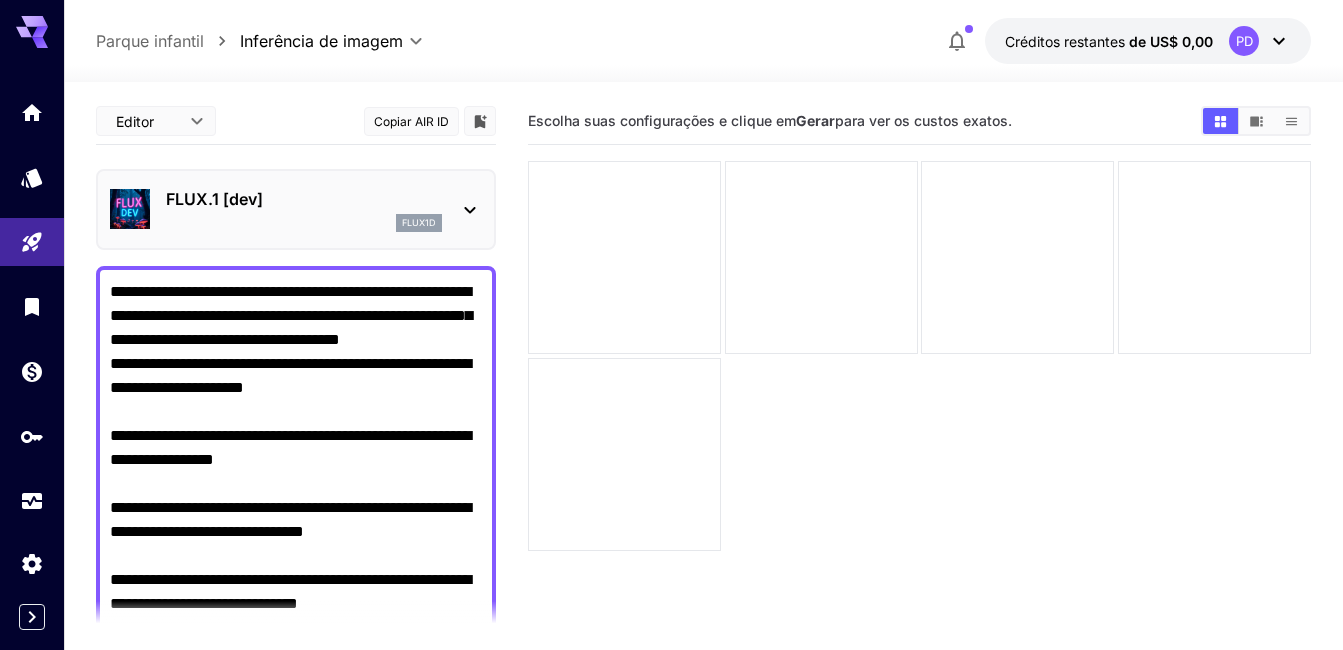 scroll, scrollTop: 400, scrollLeft: 0, axis: vertical 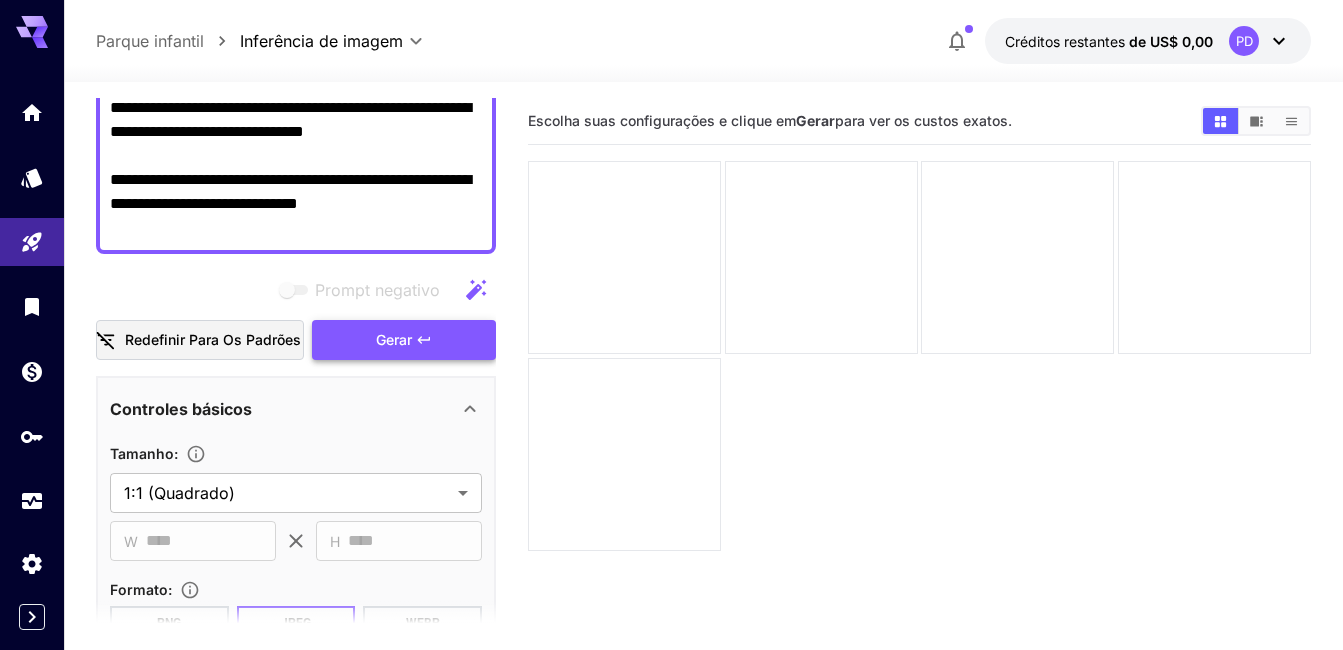 type on "**********" 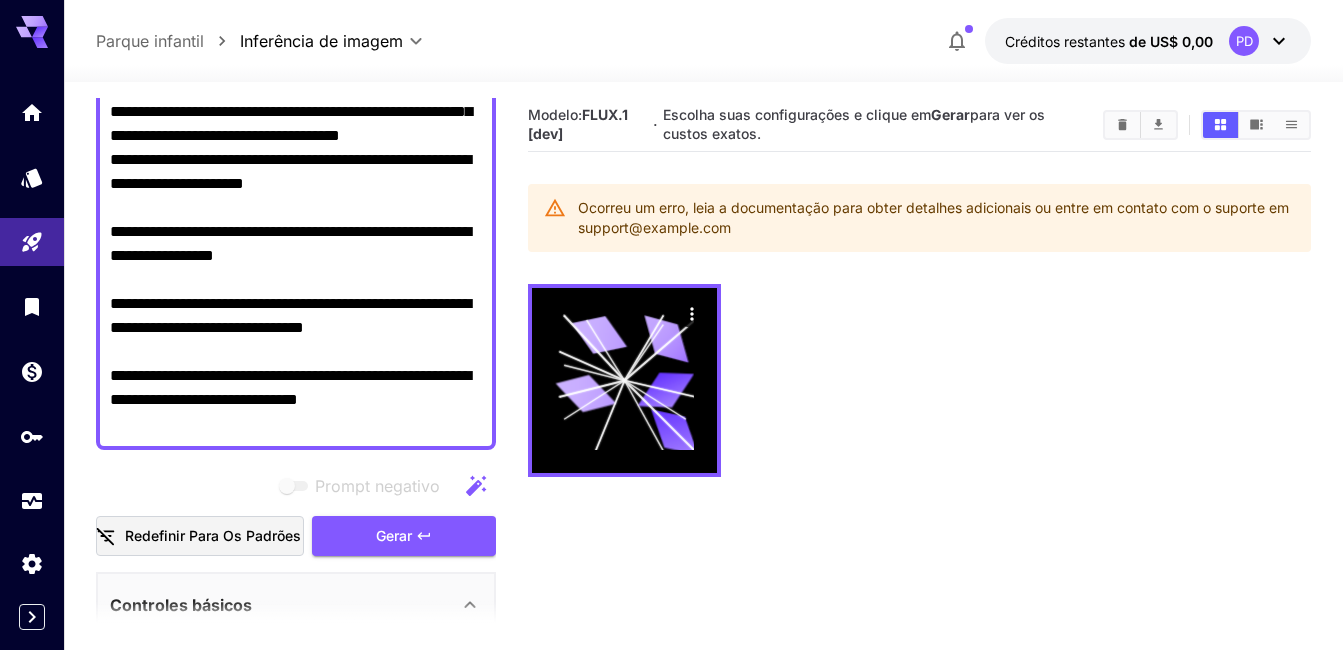 scroll, scrollTop: 200, scrollLeft: 0, axis: vertical 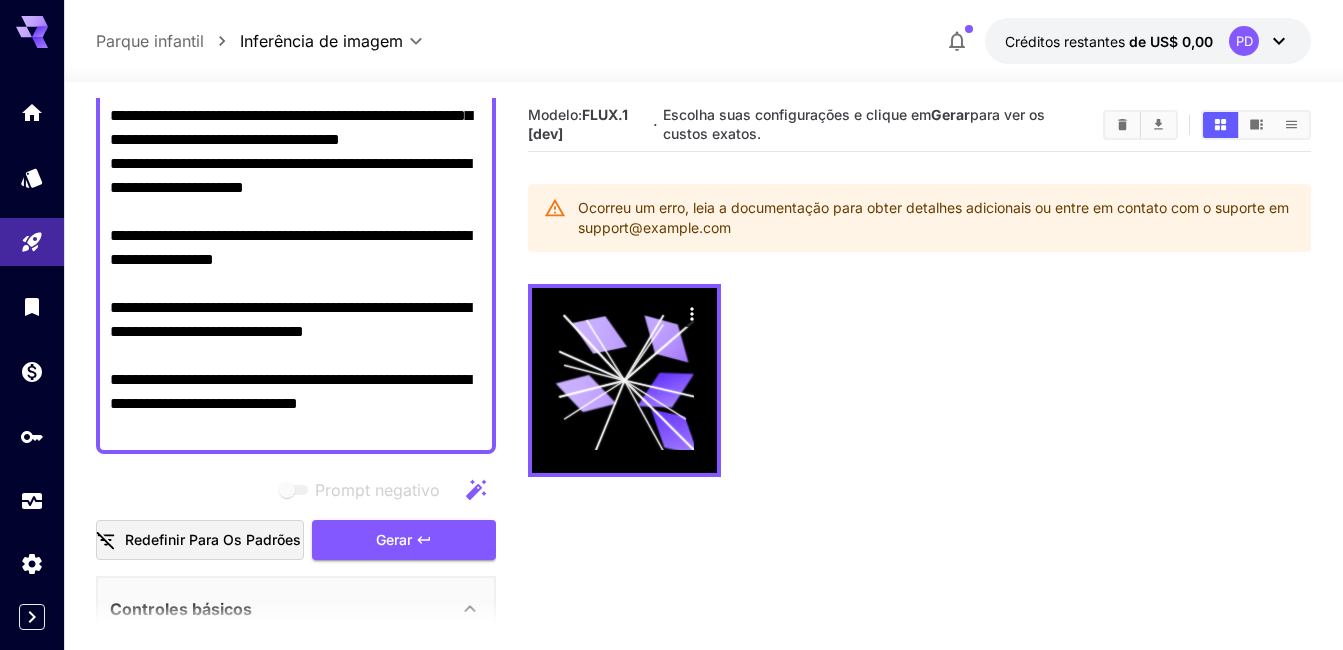 click on "Ocorreu um erro, leia a documentação para obter detalhes adicionais ou entre em contato com o suporte em support@example.com" at bounding box center (936, 218) 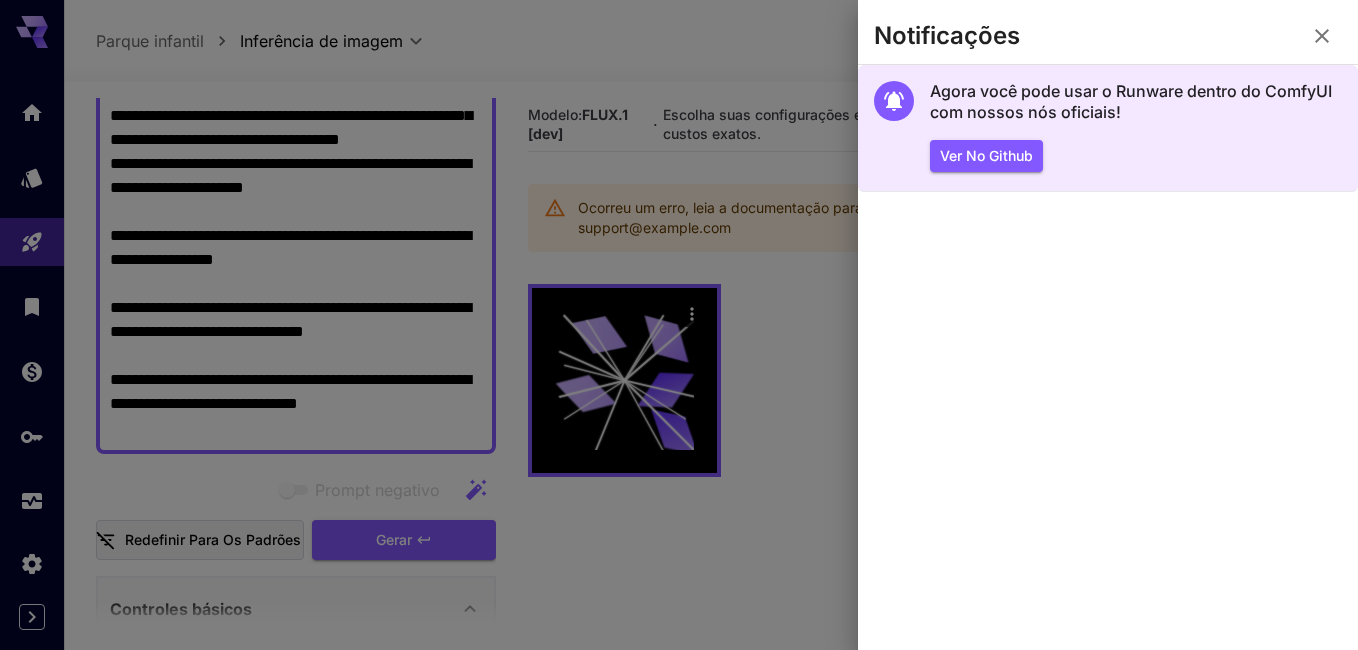click on "Agora você pode usar o Runware dentro do ComfyUI com nossos nós oficiais!" at bounding box center [1136, 102] 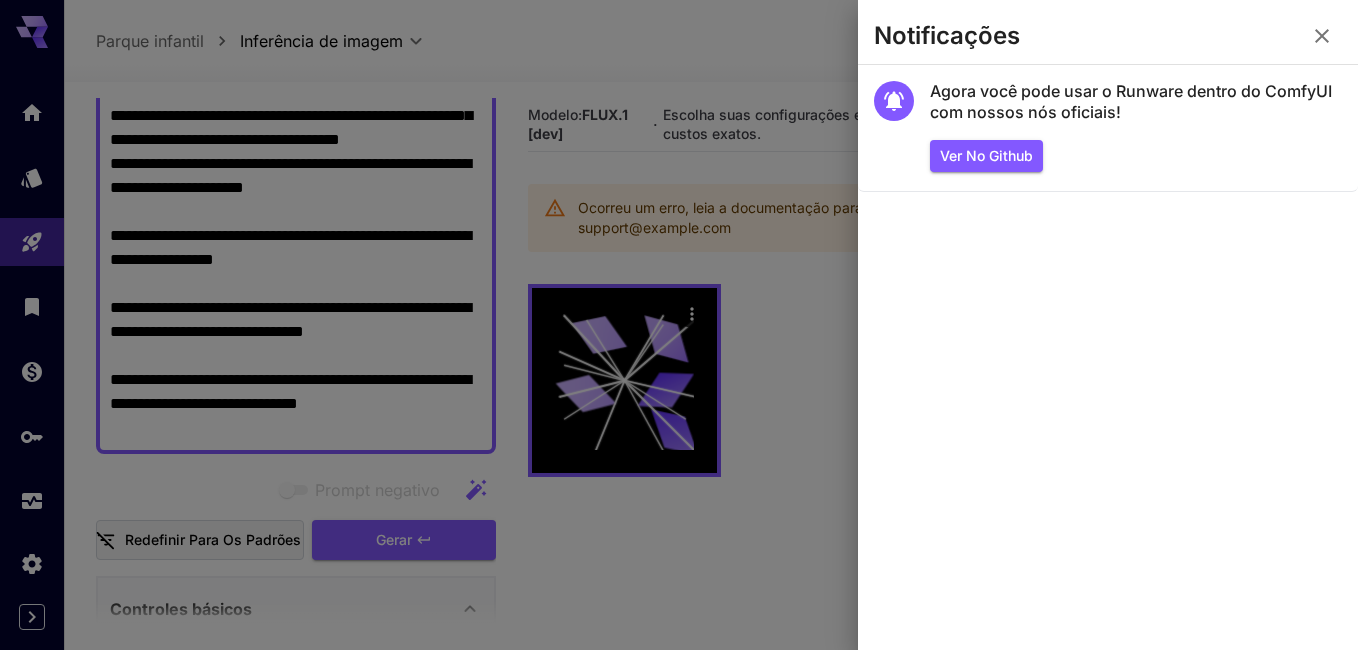 click 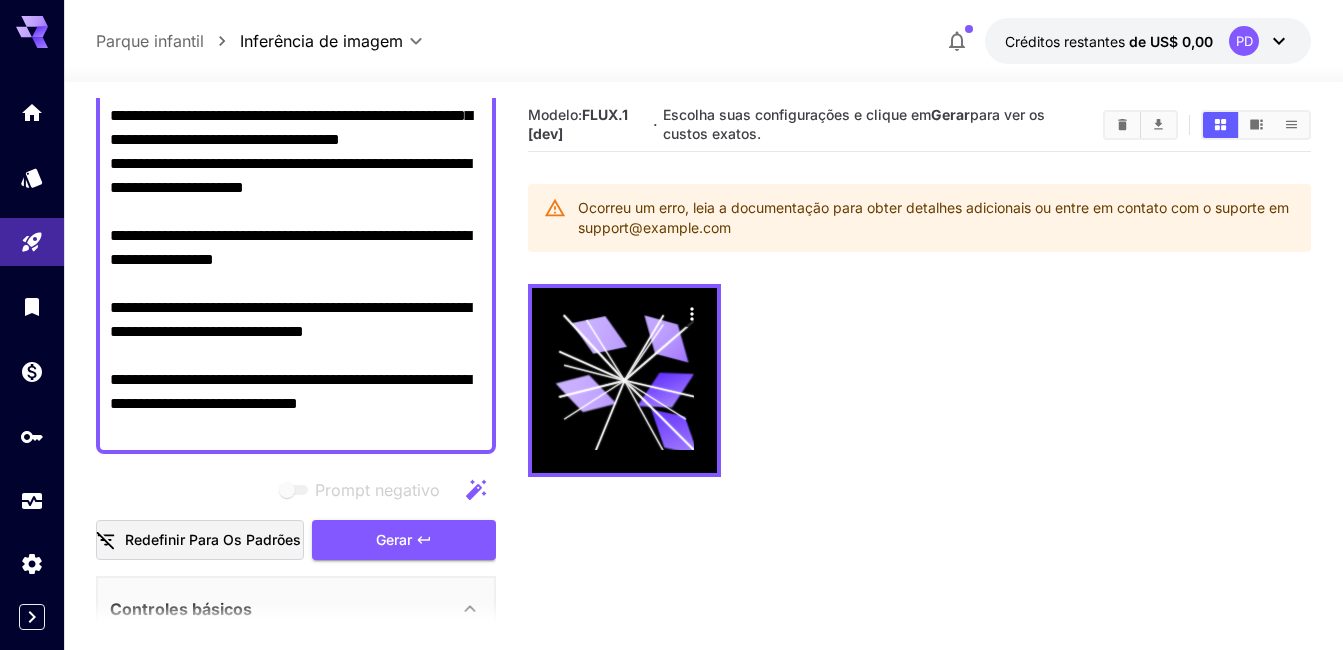 click on "Ocorreu um erro, leia a documentação para obter detalhes adicionais ou entre em contato com o suporte em support@example.com" at bounding box center [936, 218] 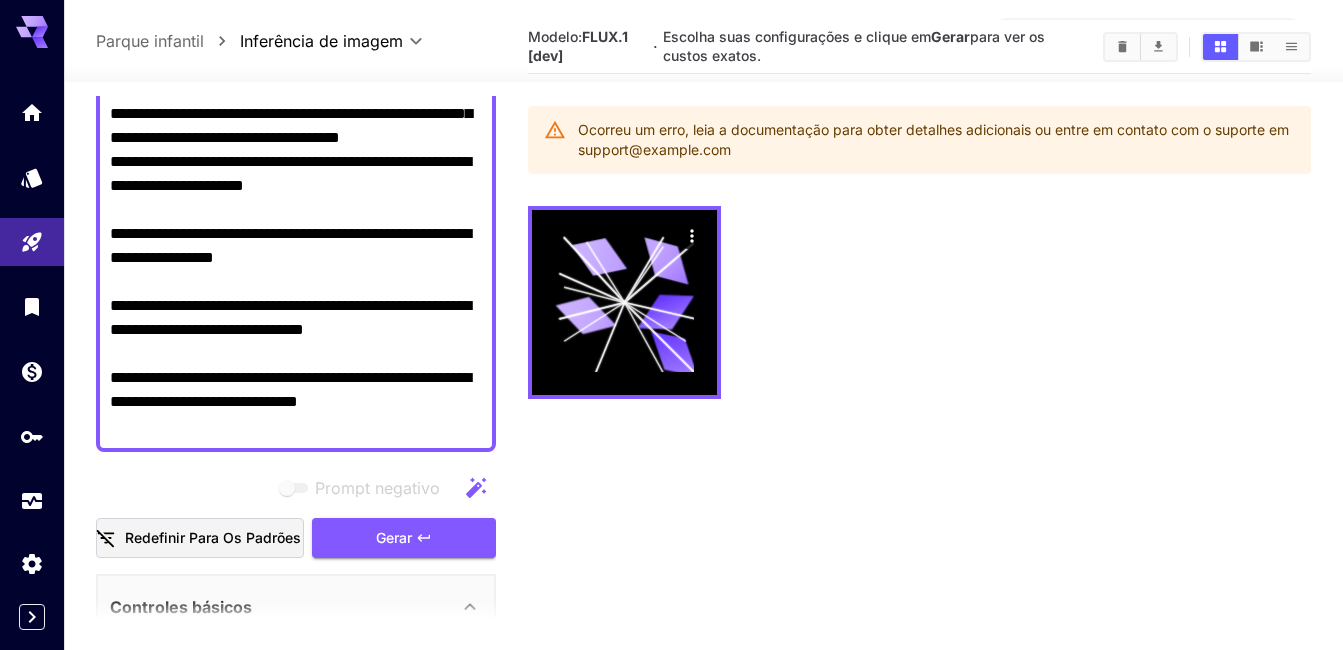 scroll, scrollTop: 158, scrollLeft: 0, axis: vertical 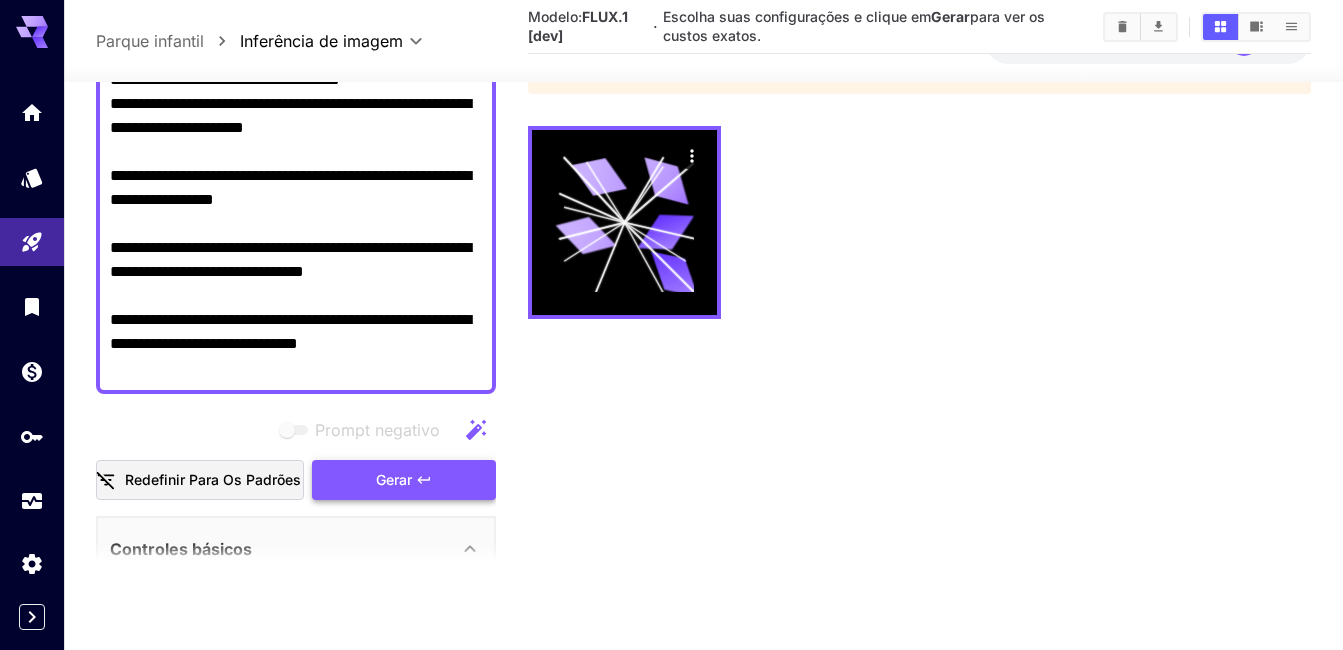 click on "Gerar" at bounding box center (404, 479) 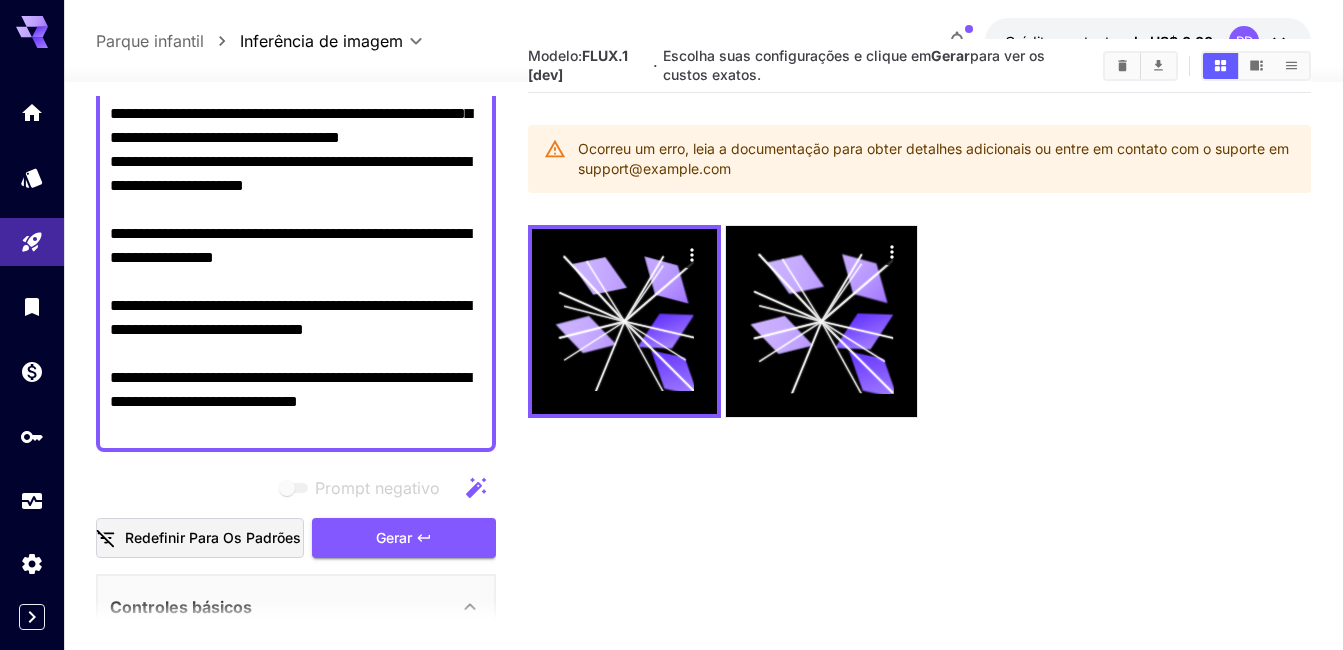 scroll, scrollTop: 0, scrollLeft: 0, axis: both 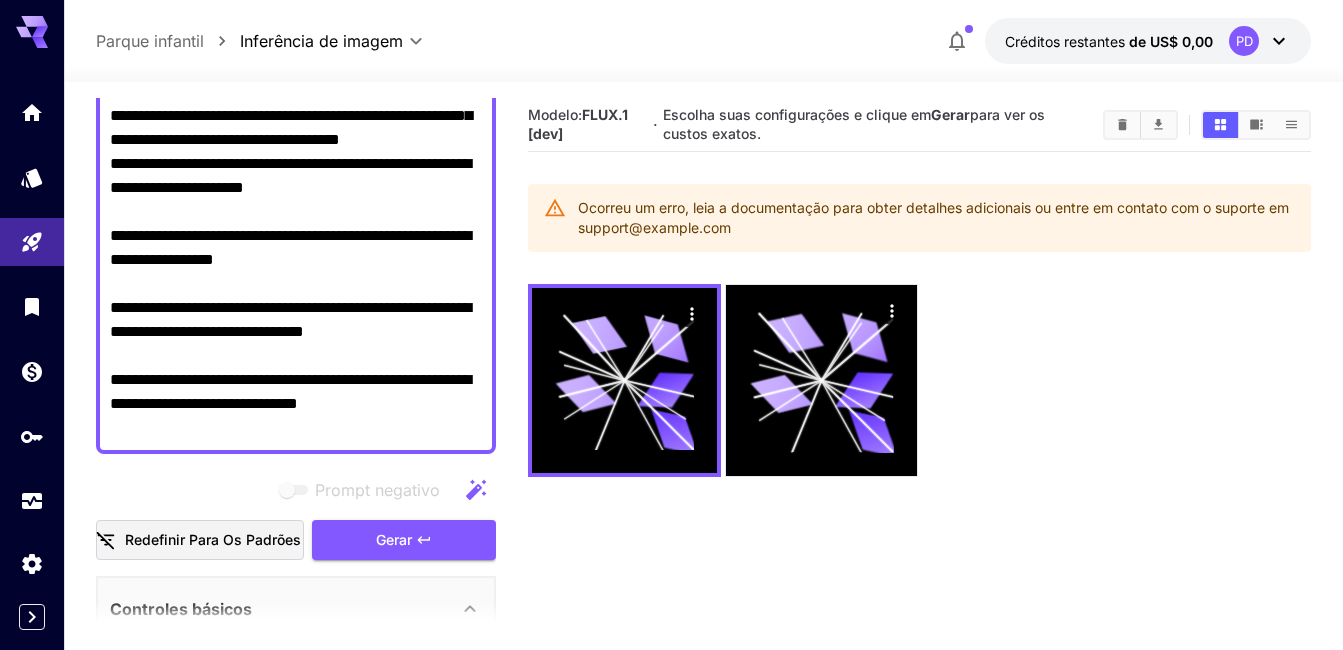 click on "Ocorreu um erro, leia a documentação para obter detalhes adicionais ou entre em contato com o suporte em support@example.com" at bounding box center (936, 218) 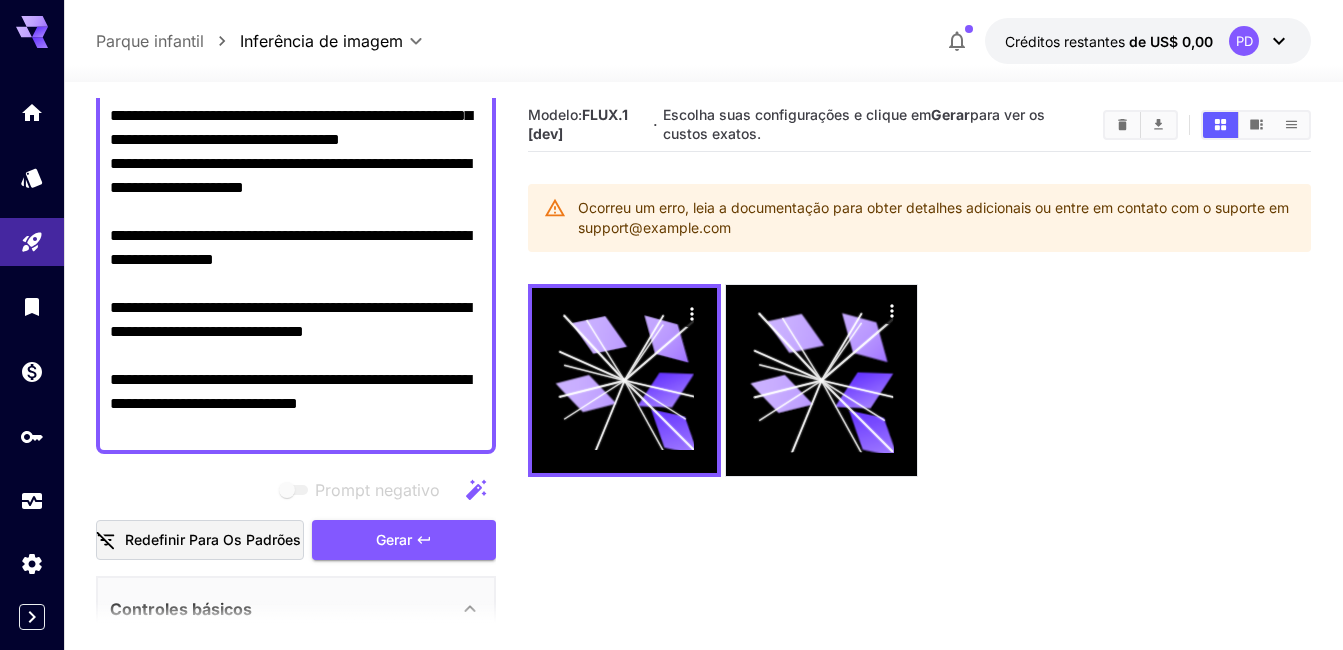 scroll, scrollTop: 0, scrollLeft: 0, axis: both 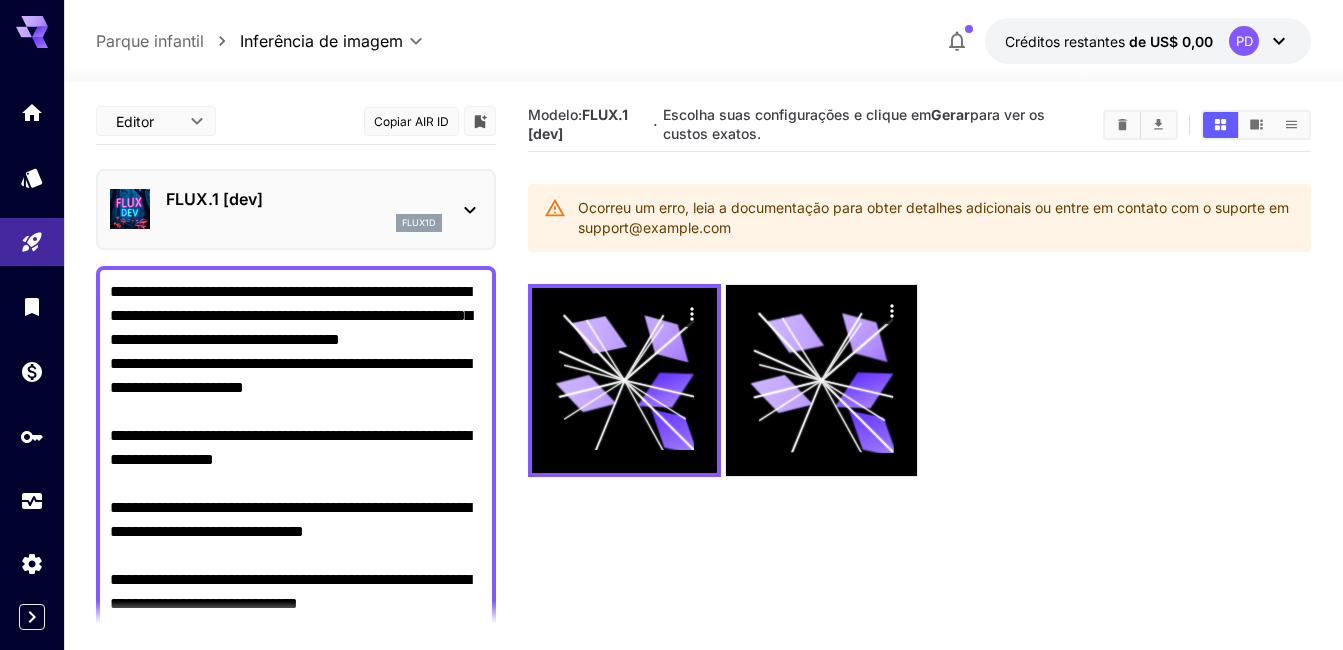 drag, startPoint x: 429, startPoint y: 435, endPoint x: 96, endPoint y: 284, distance: 365.63644 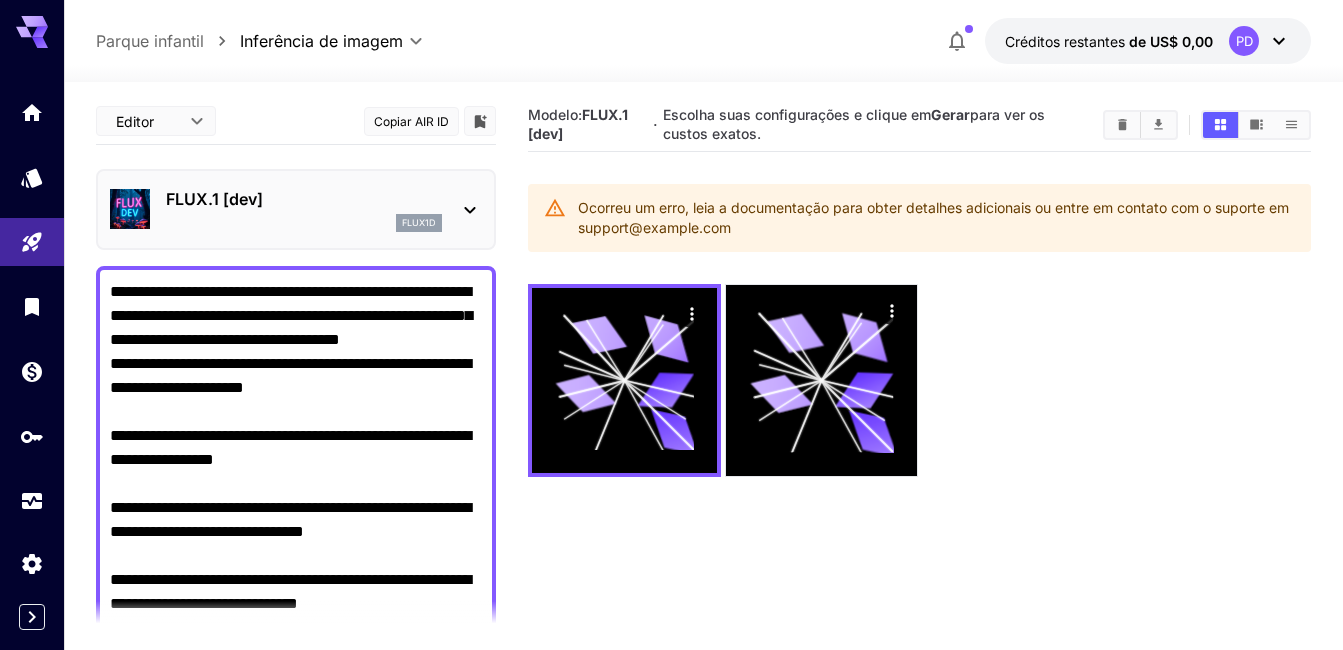 click on "**********" at bounding box center [296, 460] 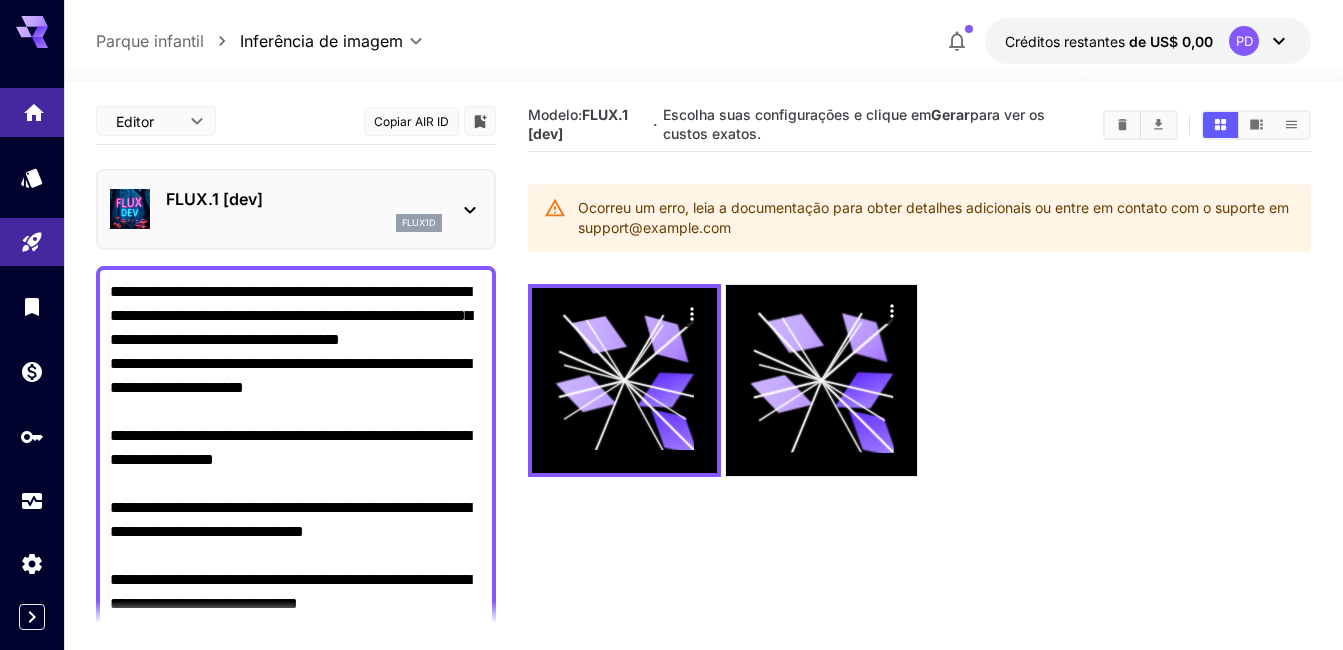 click 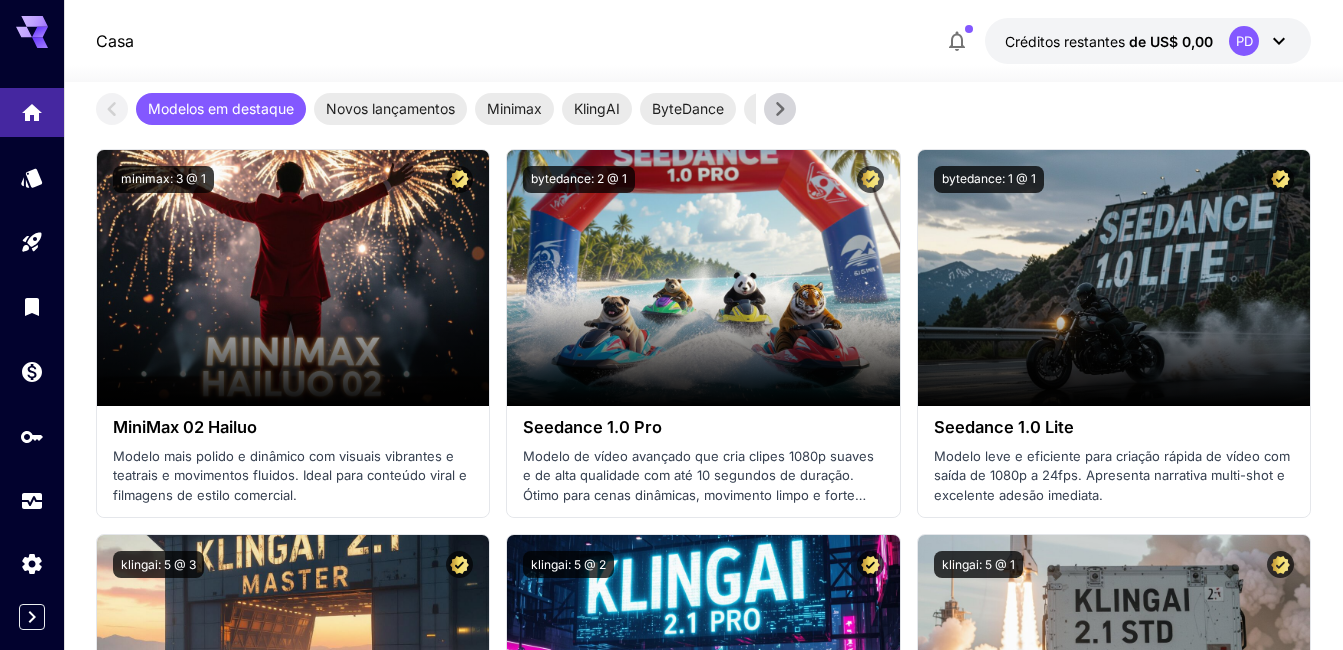 scroll, scrollTop: 800, scrollLeft: 0, axis: vertical 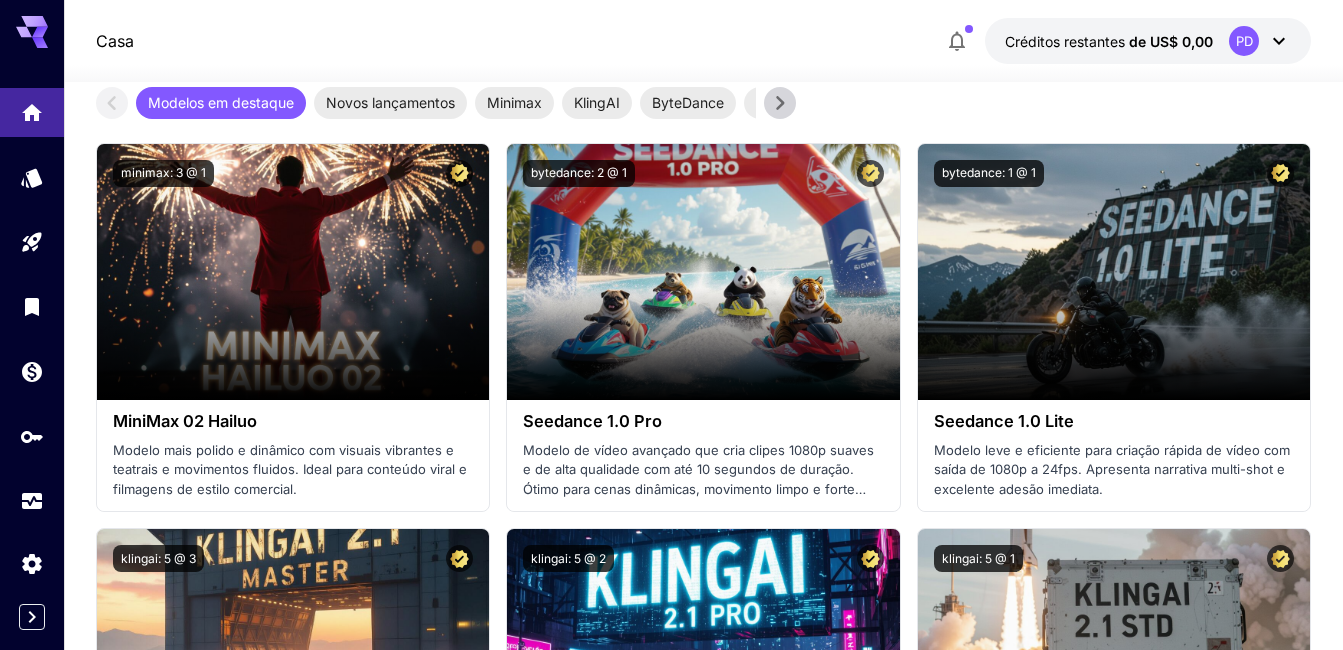 click 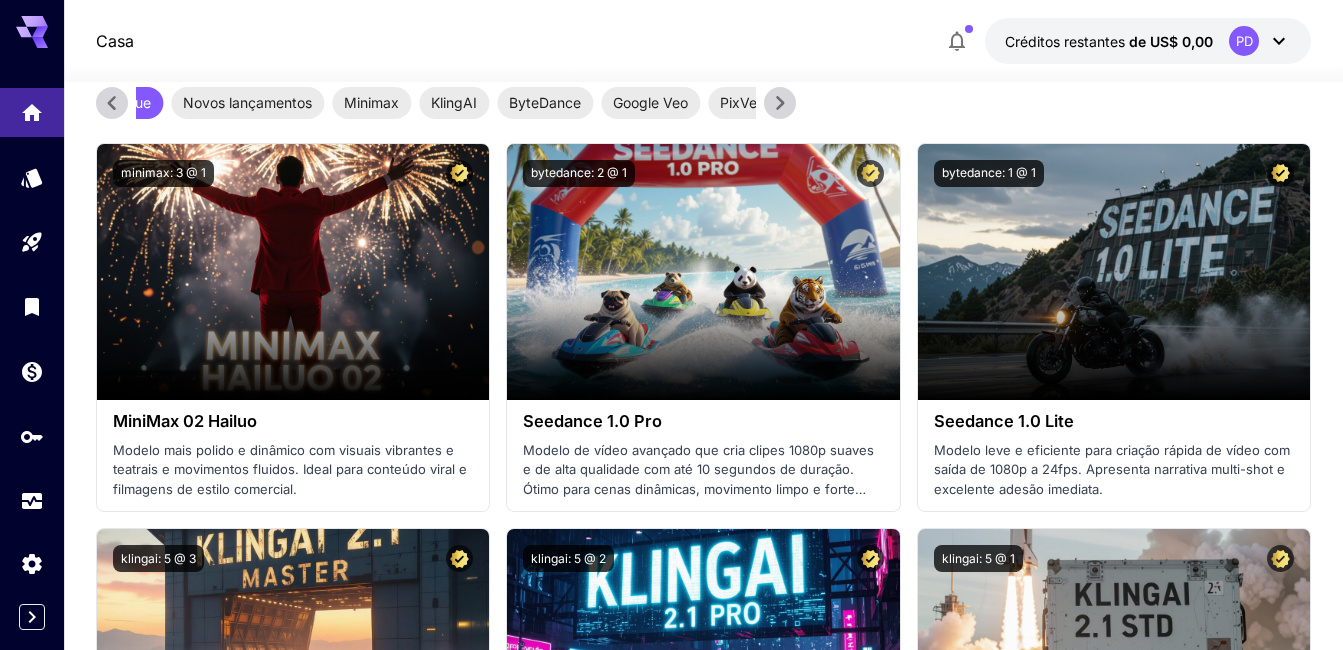 click 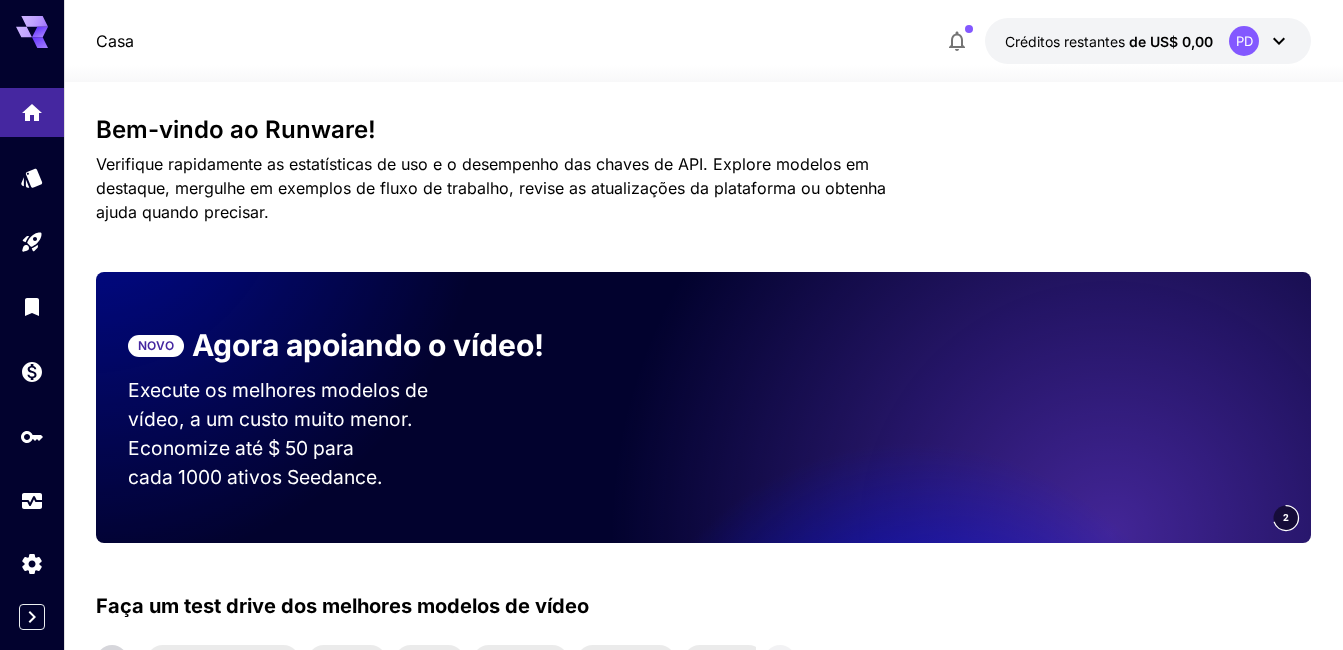 scroll, scrollTop: 0, scrollLeft: 0, axis: both 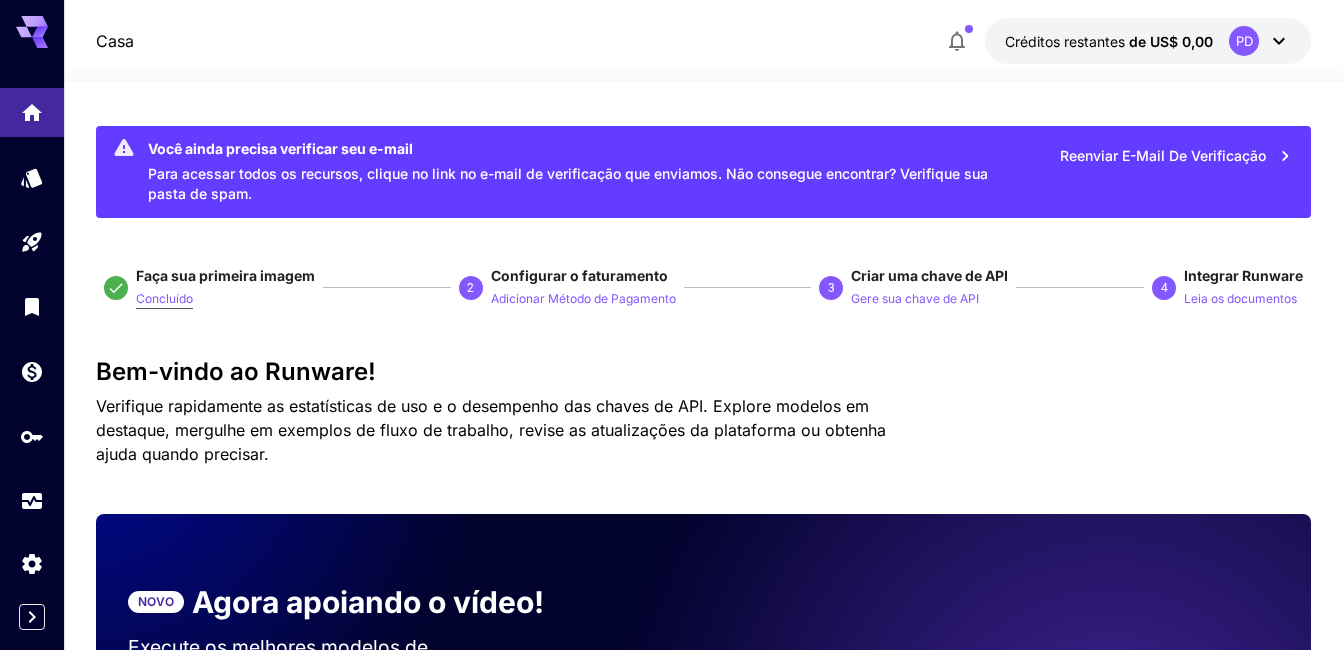 click on "Concluído" at bounding box center [164, 299] 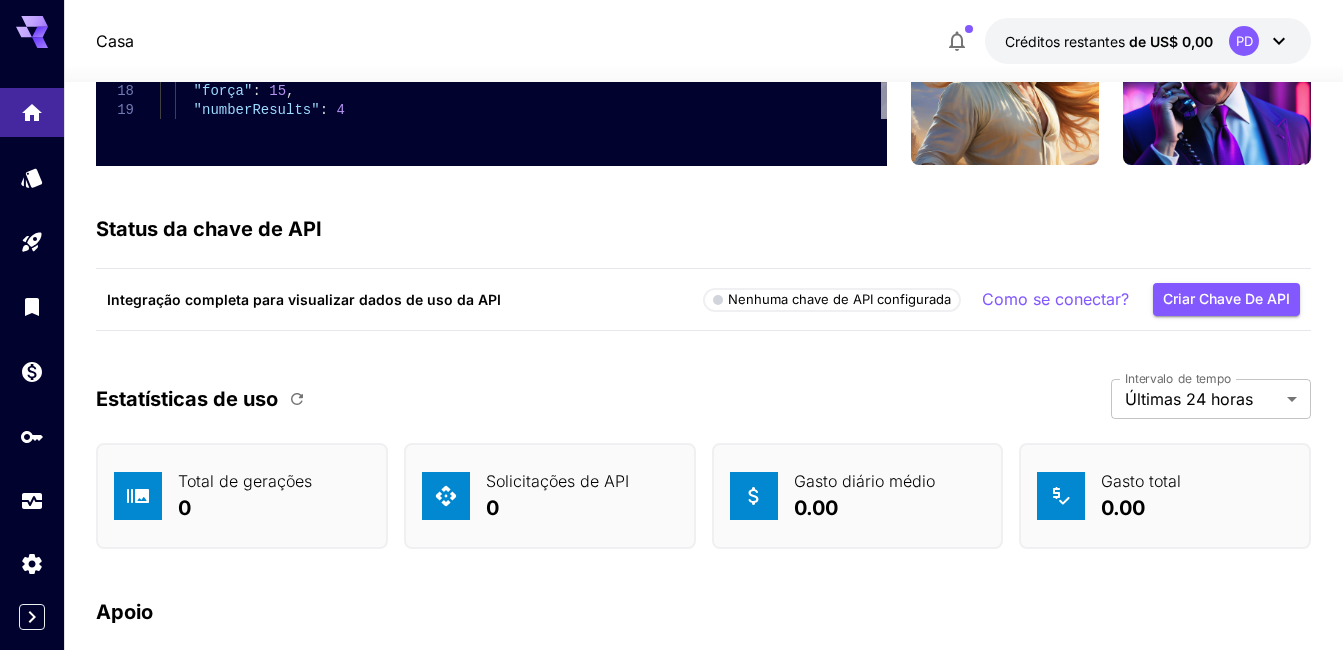 scroll, scrollTop: 7133, scrollLeft: 0, axis: vertical 